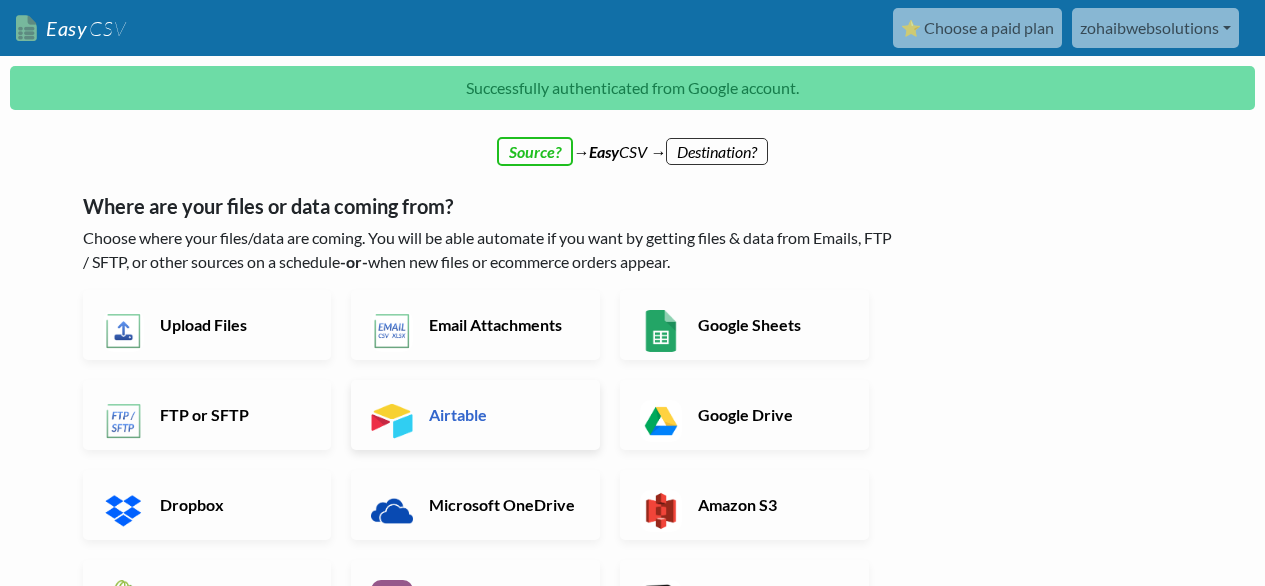 scroll, scrollTop: 0, scrollLeft: 0, axis: both 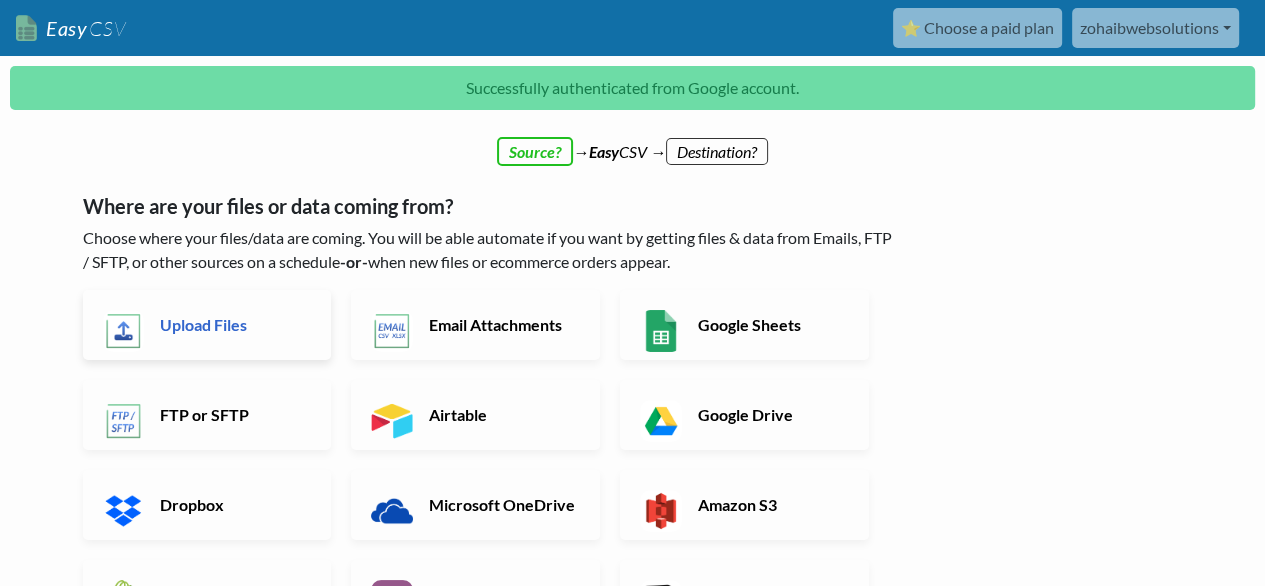 click on "Upload Files" at bounding box center [233, 324] 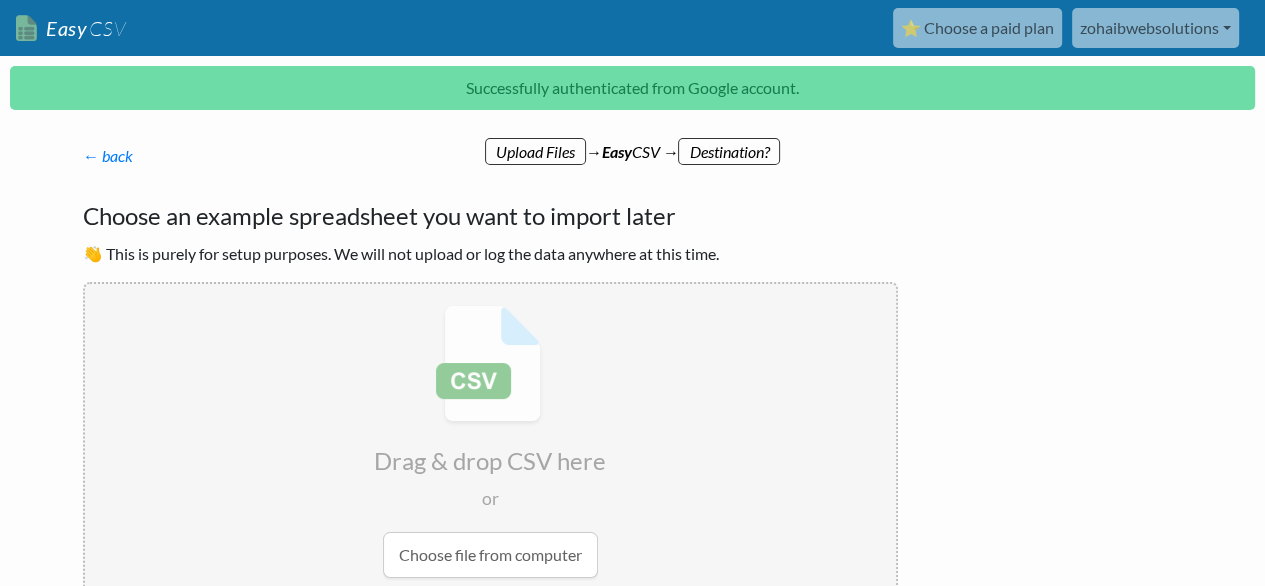 click at bounding box center [490, 441] 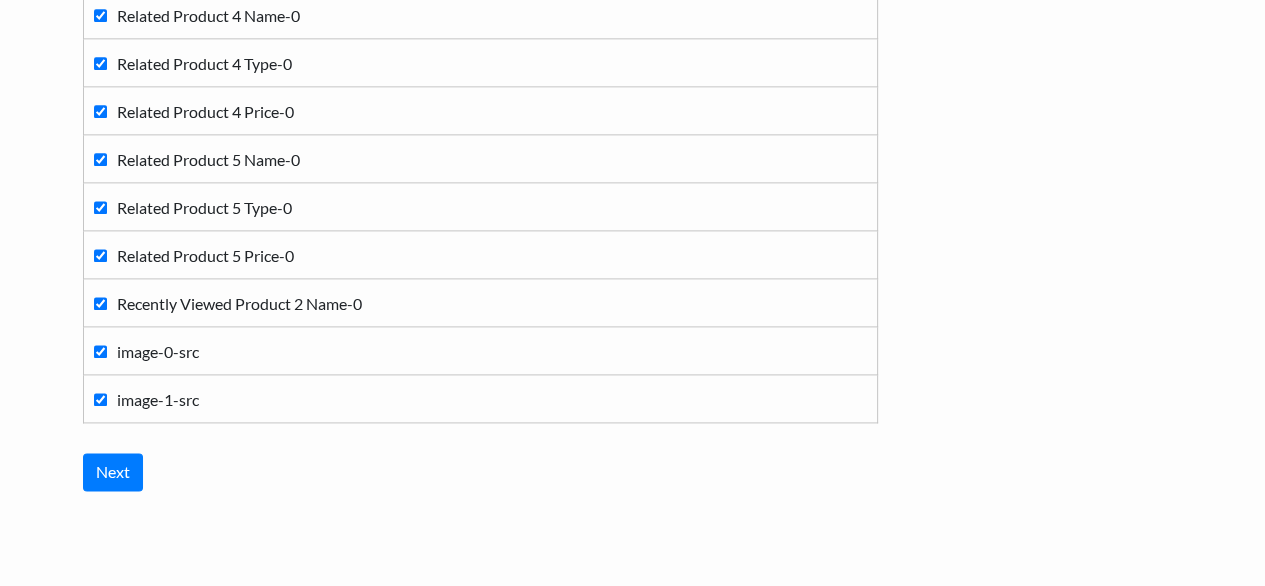 scroll, scrollTop: 2277, scrollLeft: 0, axis: vertical 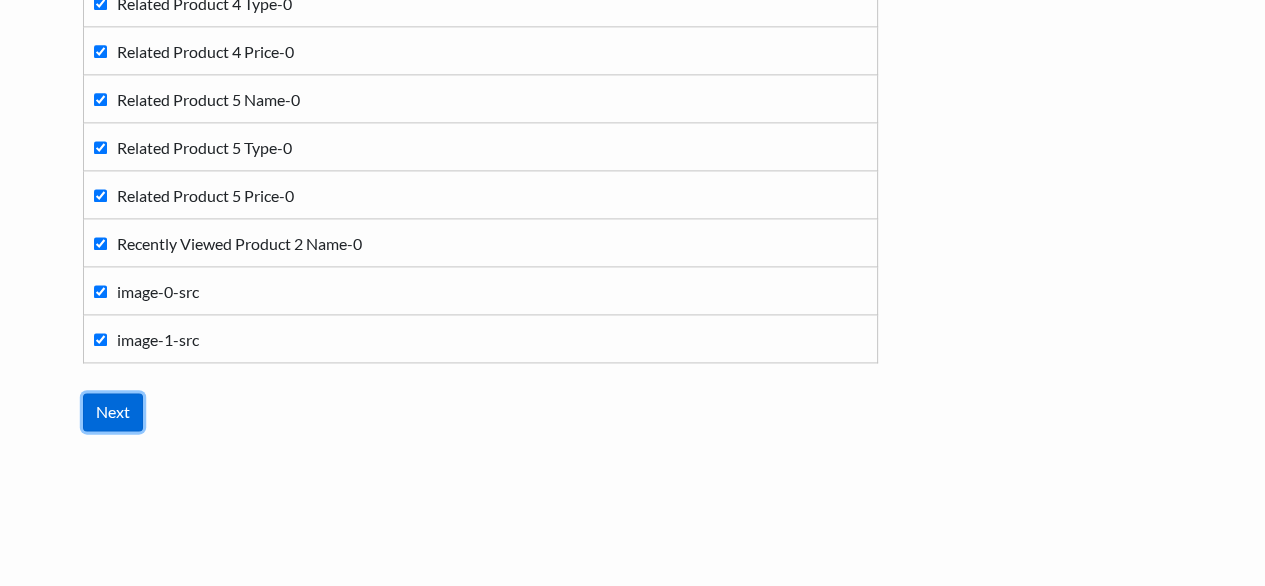 click on "Next" at bounding box center [113, 412] 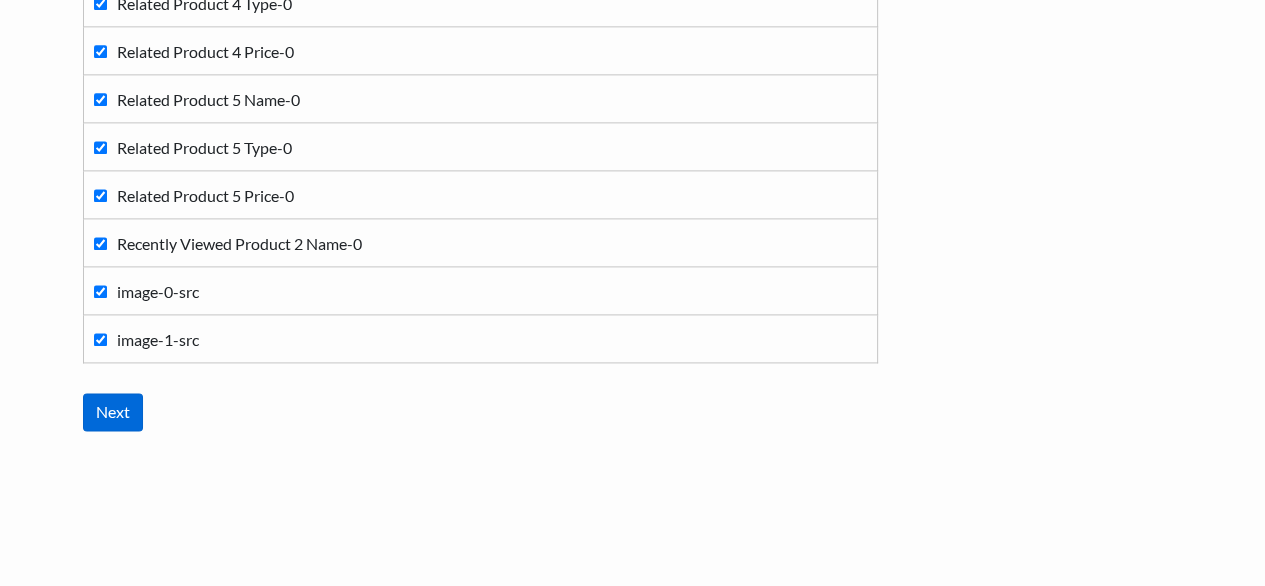 scroll, scrollTop: 0, scrollLeft: 0, axis: both 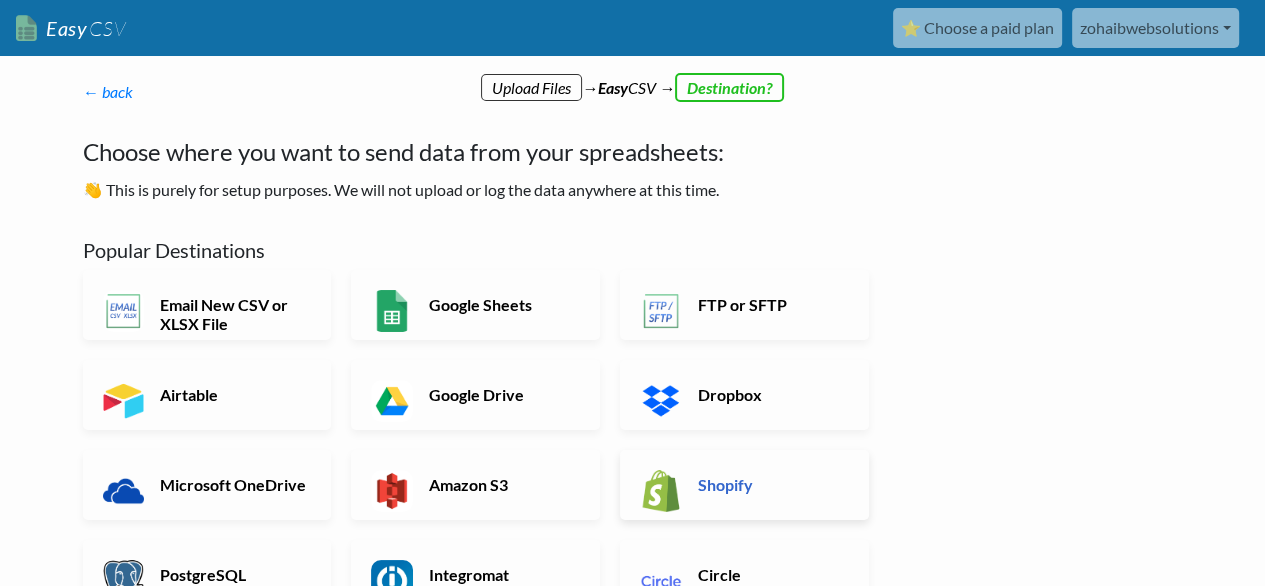click on "Shopify" at bounding box center (771, 484) 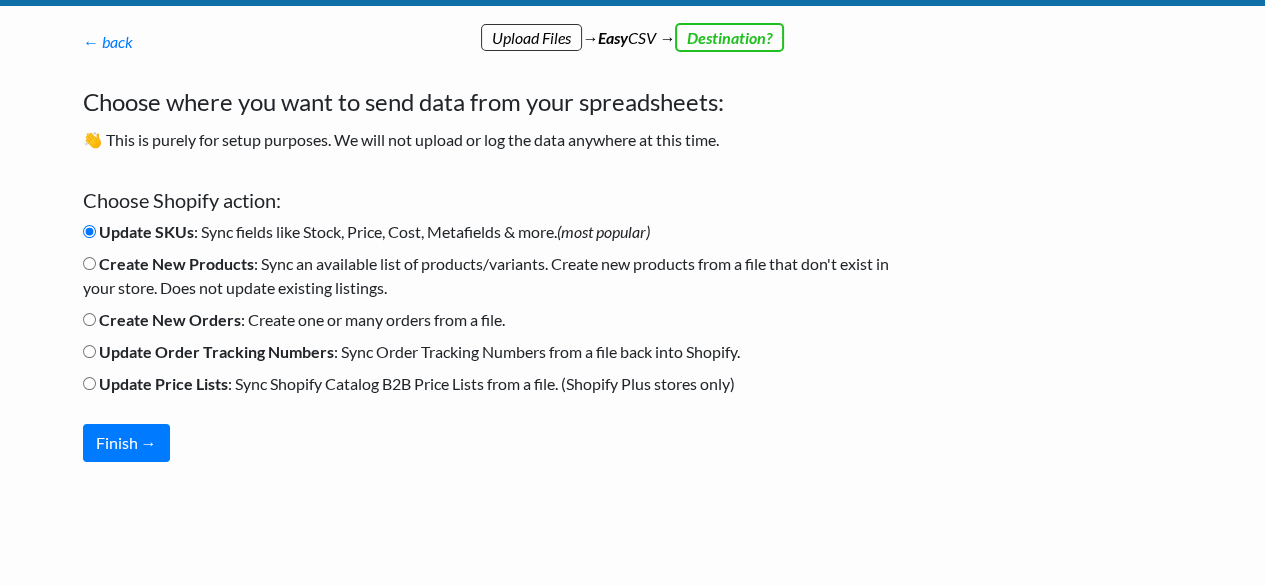 scroll, scrollTop: 72, scrollLeft: 0, axis: vertical 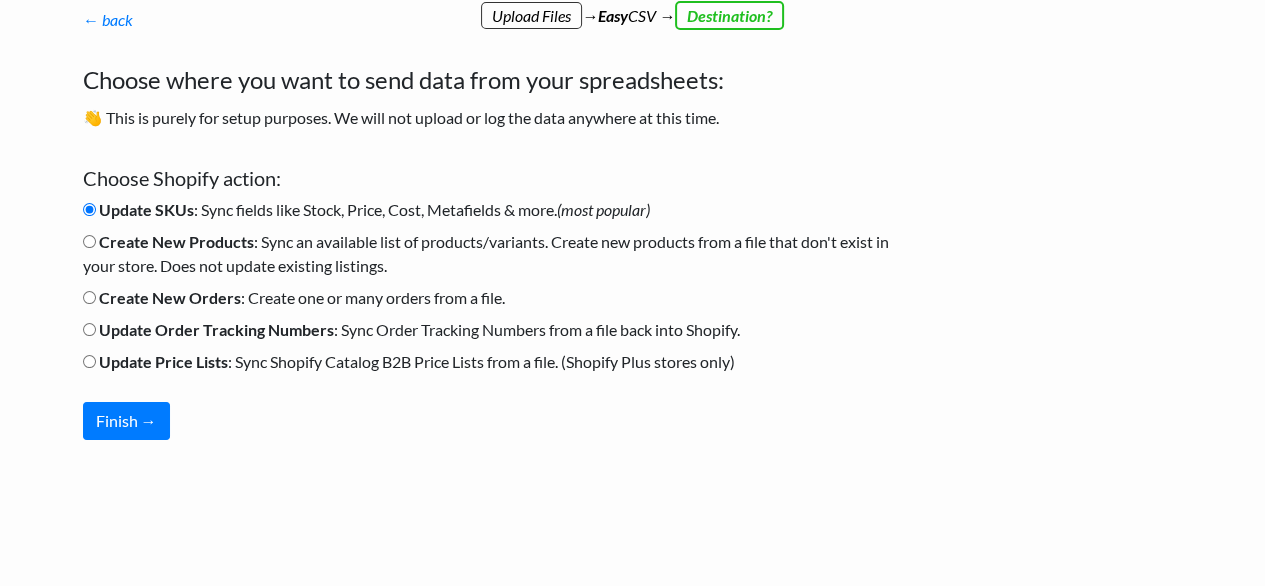 click on "Create New Products : Sync an available list of products/variants. Create new products from a file that don't exist in your store. Does not update existing listings." at bounding box center (89, 241) 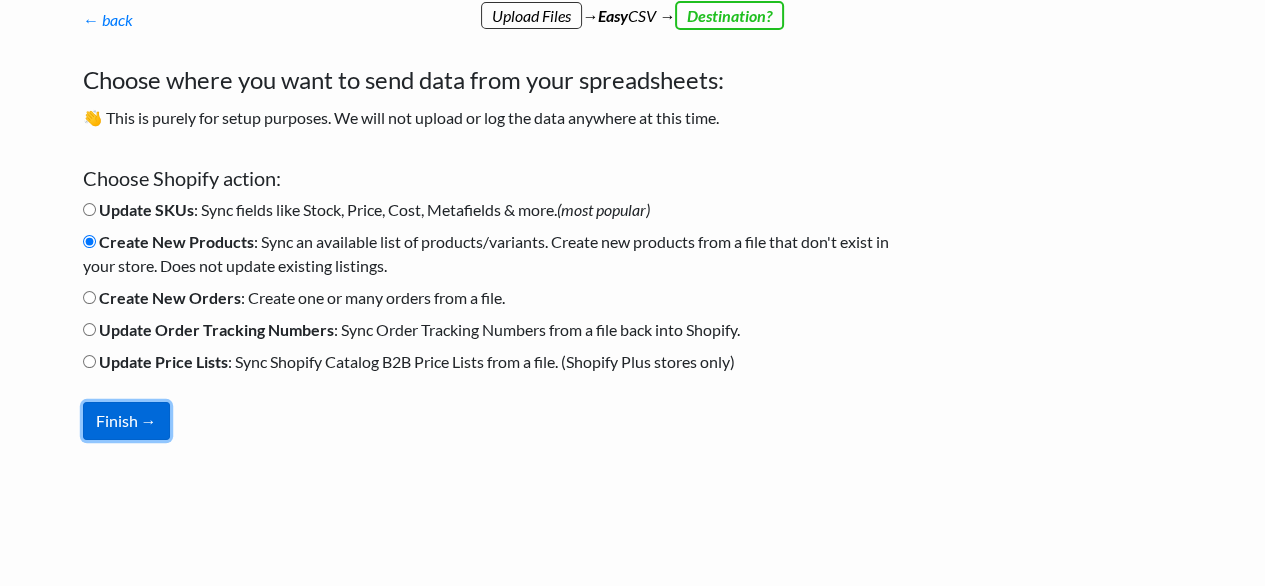 click on "Finish →" at bounding box center (126, 421) 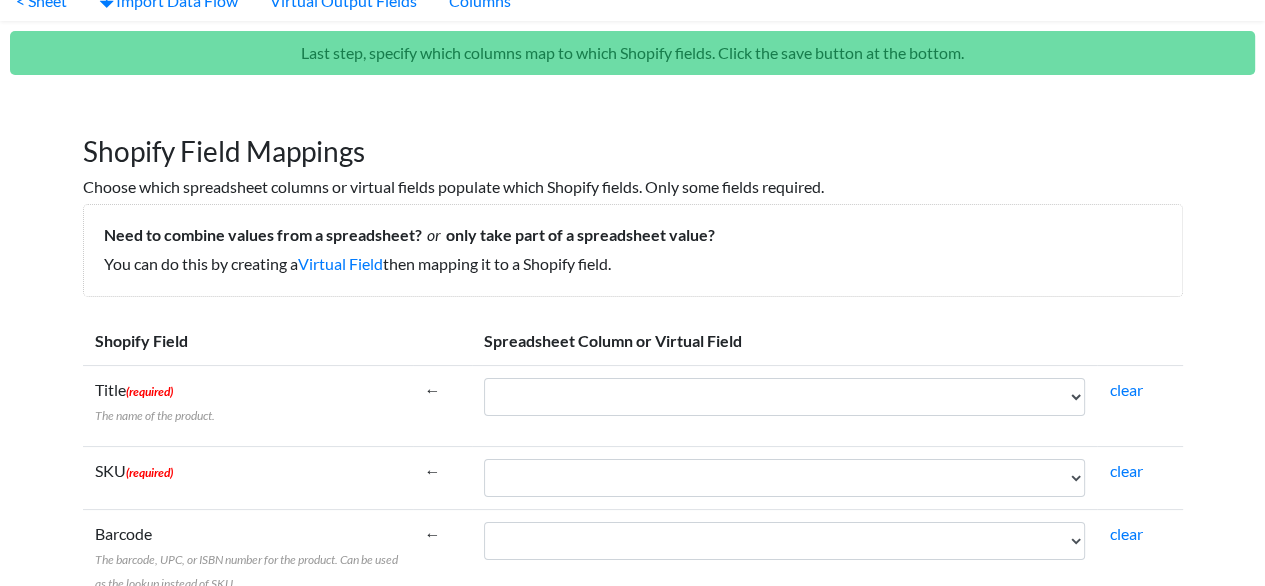 scroll, scrollTop: 133, scrollLeft: 0, axis: vertical 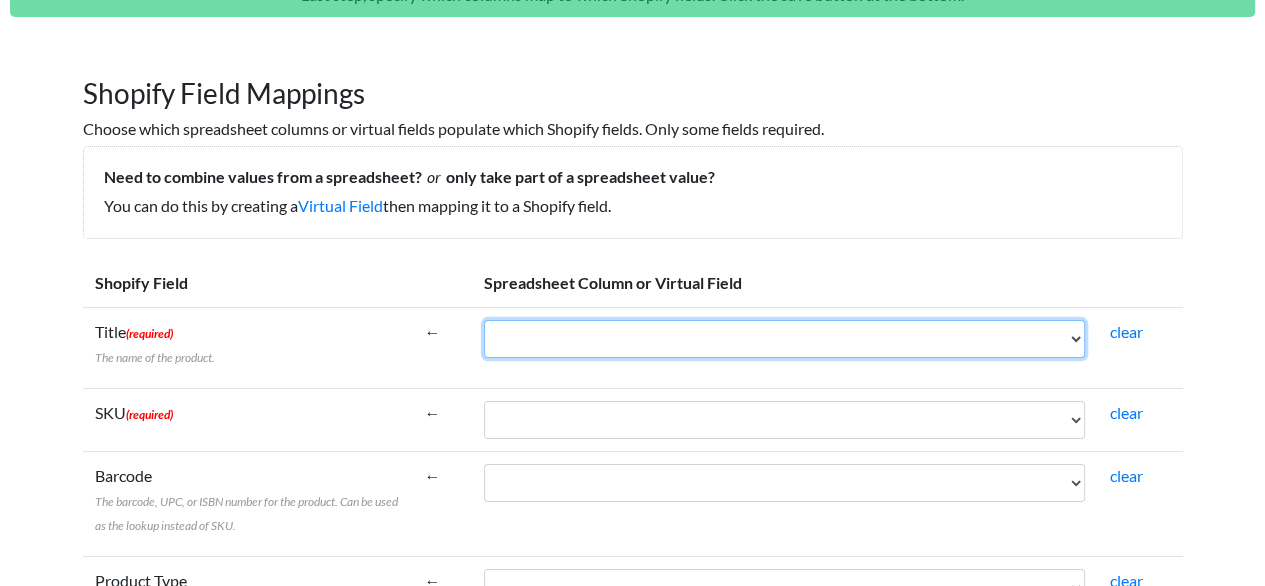 click on "web-scraper-order
web-scraper-start-url
data-page-selector
data-page-selector-href
BreadcrumbList-ListItem-name-0
BreadcrumbList-ListItem-name-1
BreadcrumbList-ListItem-name-2
Product-Offer-price-0
Product-sku-0
Product-description-0
Product-name-0
Stamp Types Intro-0
Stamp Type 1-0
Stamp Type 1 Description-0
Stamp Type 2-0
Stamp Type 2 Description-0
Stamp Type 3-0
Stamp Type 3 Description-0
Available On-0
Issue Date-0
Product Description Intro-0
Product Description Details-0
Format-0
Total Pieces-0
Description-0
Stamp Issuance Date-0
Made In-0
Shipping Info-0
Pre- or Back-Ordered Items Shipping Info-0
Order Tracking Info-0
International Shipping Info-0
Stamp - Philatelic Orders Handling Fee-0
Personalized Stamped Stationery Shipping Info-0
Related Product 1 Name-0
Recently Viewed Product 2 Type-0
Recently Viewed Product 2 Price-0
Related Product 2 Name-0
Recently Viewed Product 1 Status-0
Related Product 3 Name-0" at bounding box center (784, 339) 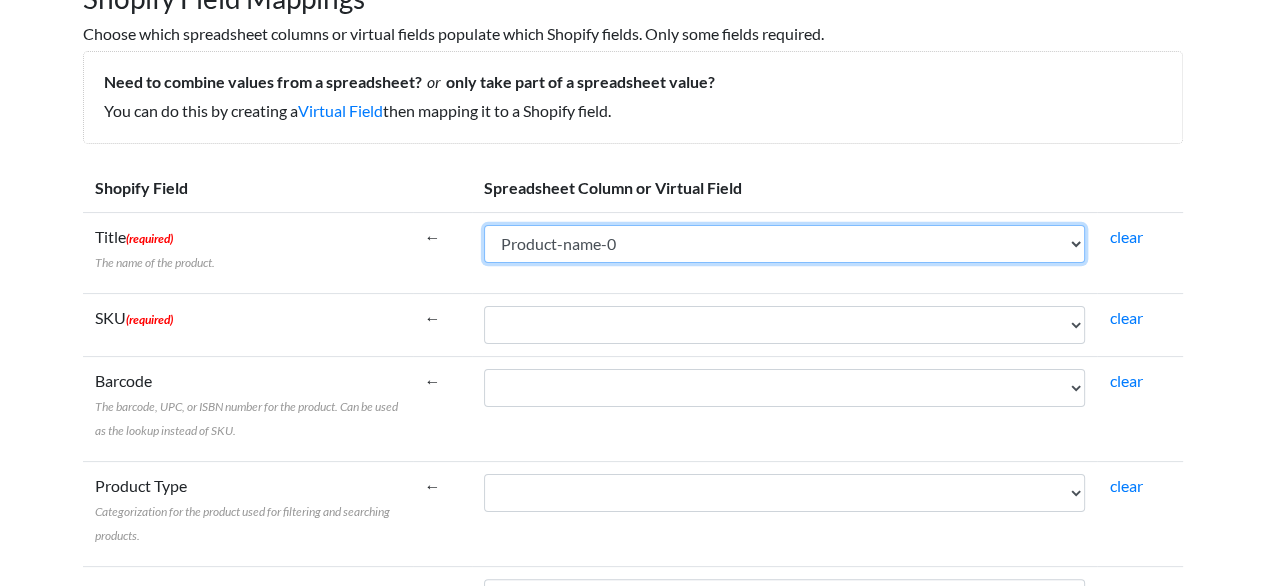scroll, scrollTop: 266, scrollLeft: 0, axis: vertical 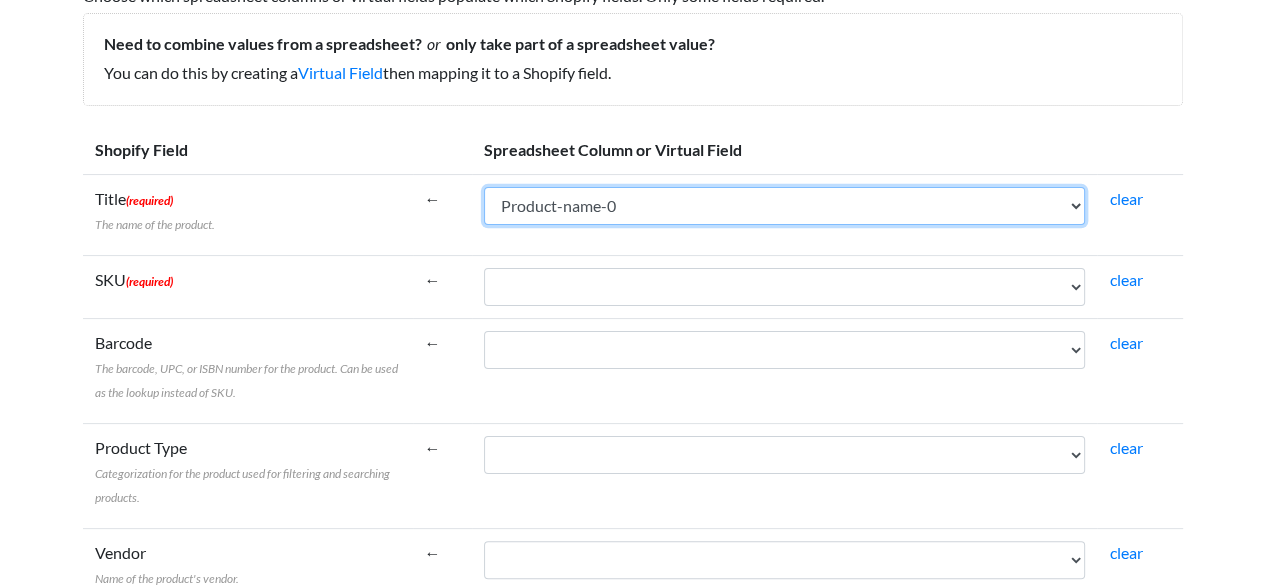 click on "web-scraper-order
web-scraper-start-url
data-page-selector
data-page-selector-href
BreadcrumbList-ListItem-name-0
BreadcrumbList-ListItem-name-1
BreadcrumbList-ListItem-name-2
Product-Offer-price-0
Product-sku-0
Product-description-0
Product-name-0
Stamp Types Intro-0
Stamp Type 1-0
Stamp Type 1 Description-0
Stamp Type 2-0
Stamp Type 2 Description-0
Stamp Type 3-0
Stamp Type 3 Description-0
Available On-0
Issue Date-0
Product Description Intro-0
Product Description Details-0
Format-0
Total Pieces-0
Description-0
Stamp Issuance Date-0
Made In-0
Shipping Info-0
Pre- or Back-Ordered Items Shipping Info-0
Order Tracking Info-0
International Shipping Info-0
Stamp - Philatelic Orders Handling Fee-0
Personalized Stamped Stationery Shipping Info-0
Related Product 1 Name-0
Recently Viewed Product 2 Type-0
Recently Viewed Product 2 Price-0
Related Product 2 Name-0
Recently Viewed Product 1 Status-0
Related Product 3 Name-0" at bounding box center (784, 206) 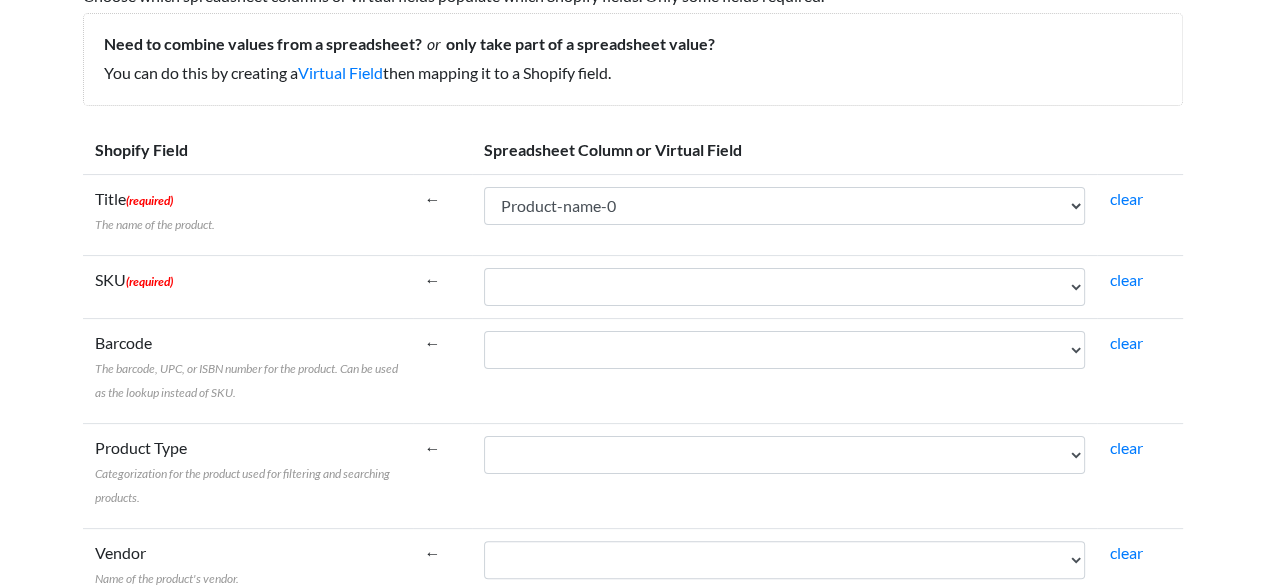 click on "You can do this by creating a  Virtual Field  then mapping it to a Shopify field." at bounding box center [633, 73] 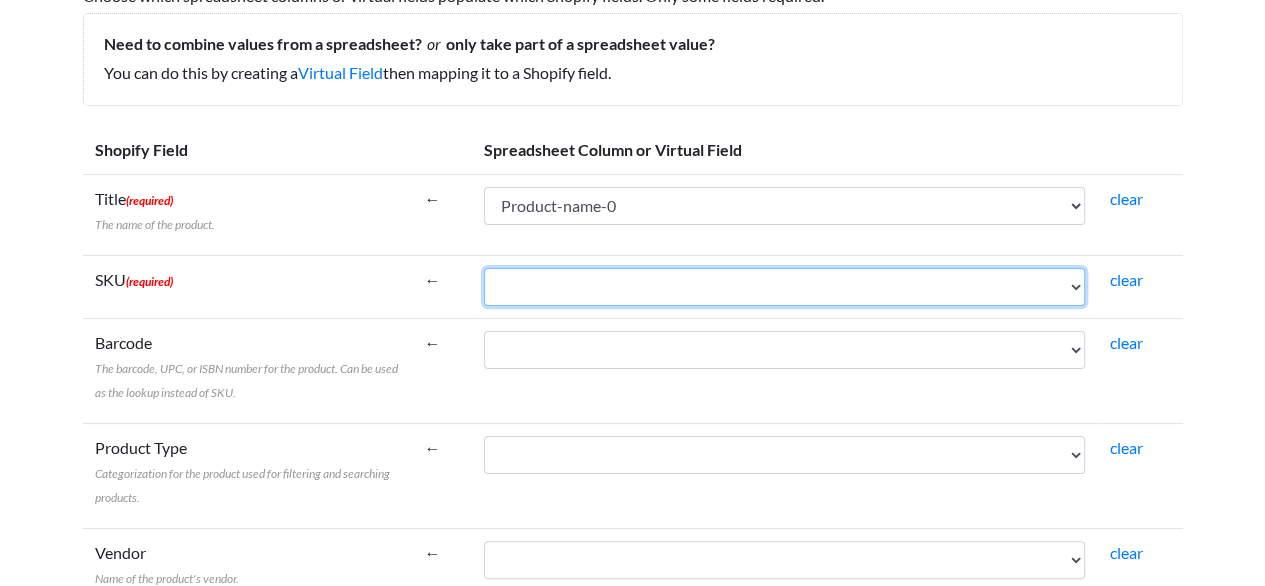 click on "web-scraper-order
web-scraper-start-url
data-page-selector
data-page-selector-href
BreadcrumbList-ListItem-name-0
BreadcrumbList-ListItem-name-1
BreadcrumbList-ListItem-name-2
Product-Offer-price-0
Product-sku-0
Product-description-0
Product-name-0
Stamp Types Intro-0
Stamp Type 1-0
Stamp Type 1 Description-0
Stamp Type 2-0
Stamp Type 2 Description-0
Stamp Type 3-0
Stamp Type 3 Description-0
Available On-0
Issue Date-0
Product Description Intro-0
Product Description Details-0
Format-0
Total Pieces-0
Description-0
Stamp Issuance Date-0
Made In-0
Shipping Info-0
Pre- or Back-Ordered Items Shipping Info-0
Order Tracking Info-0
International Shipping Info-0
Stamp - Philatelic Orders Handling Fee-0
Personalized Stamped Stationery Shipping Info-0
Related Product 1 Name-0
Recently Viewed Product 2 Type-0
Recently Viewed Product 2 Price-0
Related Product 2 Name-0
Recently Viewed Product 1 Status-0
Related Product 3 Name-0" at bounding box center (784, 287) 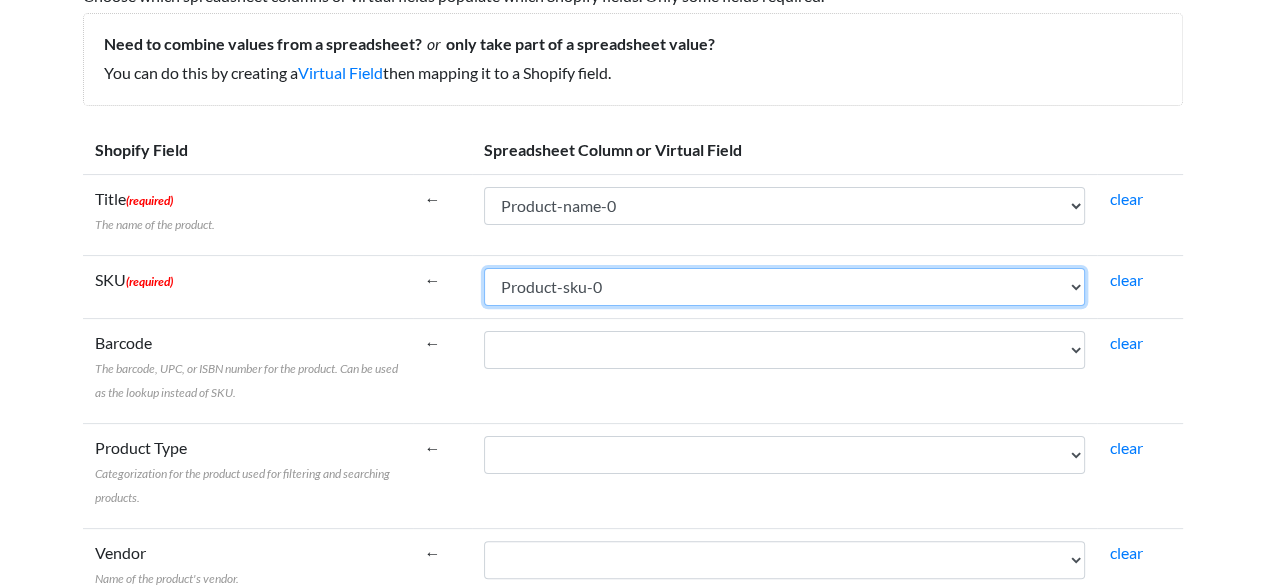 click on "web-scraper-order
web-scraper-start-url
data-page-selector
data-page-selector-href
BreadcrumbList-ListItem-name-0
BreadcrumbList-ListItem-name-1
BreadcrumbList-ListItem-name-2
Product-Offer-price-0
Product-sku-0
Product-description-0
Product-name-0
Stamp Types Intro-0
Stamp Type 1-0
Stamp Type 1 Description-0
Stamp Type 2-0
Stamp Type 2 Description-0
Stamp Type 3-0
Stamp Type 3 Description-0
Available On-0
Issue Date-0
Product Description Intro-0
Product Description Details-0
Format-0
Total Pieces-0
Description-0
Stamp Issuance Date-0
Made In-0
Shipping Info-0
Pre- or Back-Ordered Items Shipping Info-0
Order Tracking Info-0
International Shipping Info-0
Stamp - Philatelic Orders Handling Fee-0
Personalized Stamped Stationery Shipping Info-0
Related Product 1 Name-0
Recently Viewed Product 2 Type-0
Recently Viewed Product 2 Price-0
Related Product 2 Name-0
Recently Viewed Product 1 Status-0
Related Product 3 Name-0" at bounding box center (784, 287) 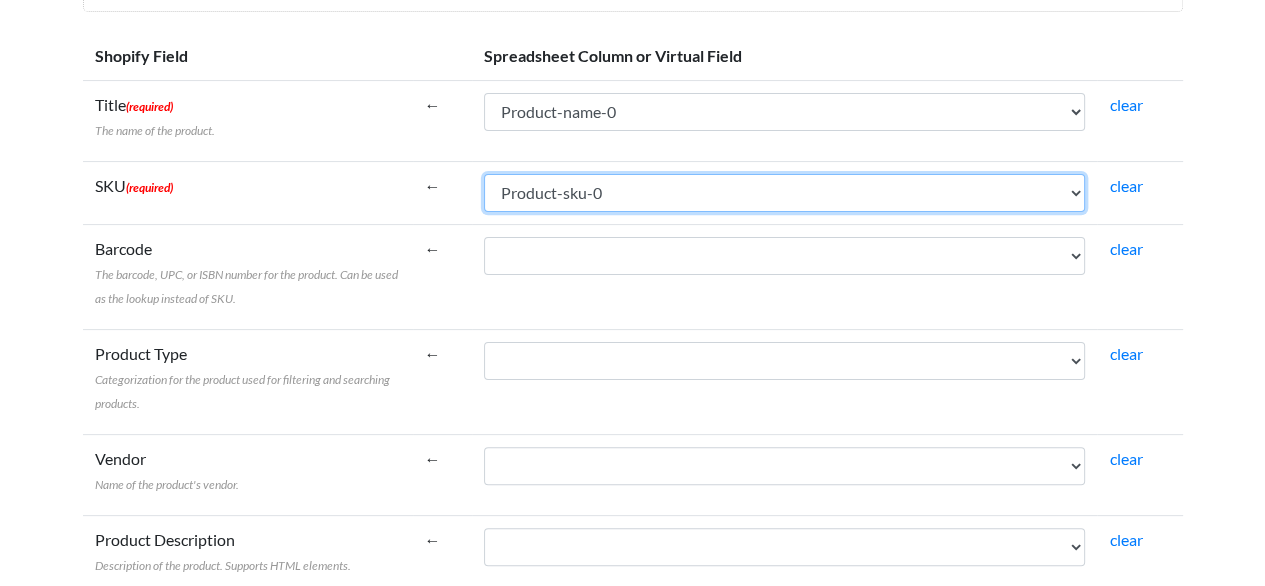 scroll, scrollTop: 400, scrollLeft: 0, axis: vertical 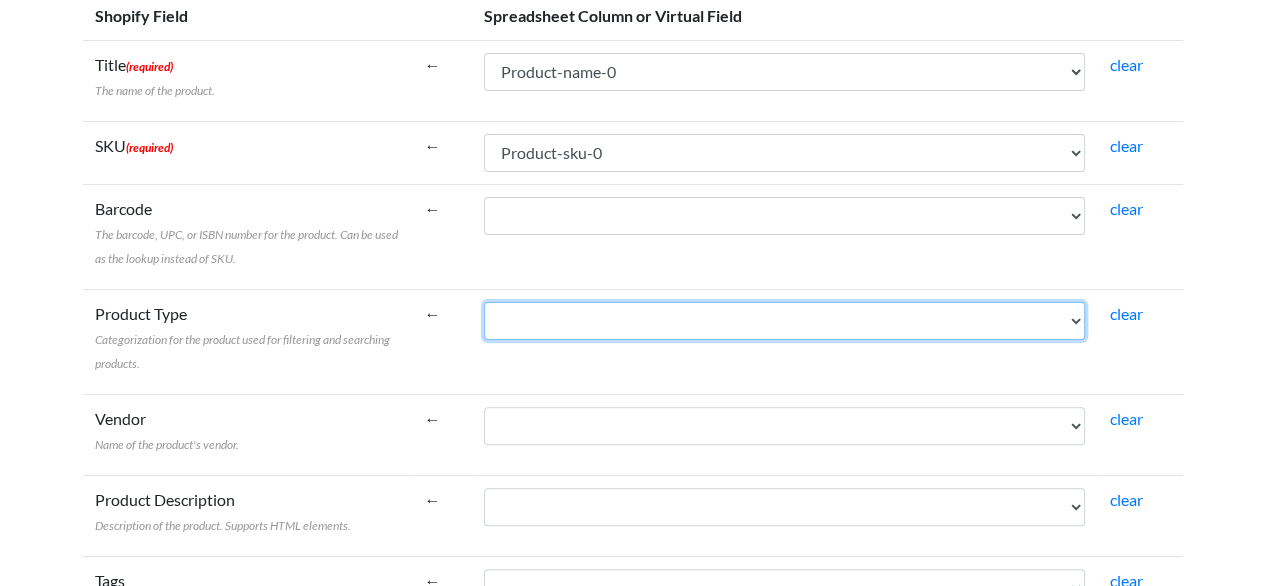 click on "web-scraper-order
web-scraper-start-url
data-page-selector
data-page-selector-href
BreadcrumbList-ListItem-name-0
BreadcrumbList-ListItem-name-1
BreadcrumbList-ListItem-name-2
Product-Offer-price-0
Product-sku-0
Product-description-0
Product-name-0
Stamp Types Intro-0
Stamp Type 1-0
Stamp Type 1 Description-0
Stamp Type 2-0
Stamp Type 2 Description-0
Stamp Type 3-0
Stamp Type 3 Description-0
Available On-0
Issue Date-0
Product Description Intro-0
Product Description Details-0
Format-0
Total Pieces-0
Description-0
Stamp Issuance Date-0
Made In-0
Shipping Info-0
Pre- or Back-Ordered Items Shipping Info-0
Order Tracking Info-0
International Shipping Info-0
Stamp - Philatelic Orders Handling Fee-0
Personalized Stamped Stationery Shipping Info-0
Related Product 1 Name-0
Recently Viewed Product 2 Type-0
Recently Viewed Product 2 Price-0
Related Product 2 Name-0
Recently Viewed Product 1 Status-0
Related Product 3 Name-0" at bounding box center [784, 321] 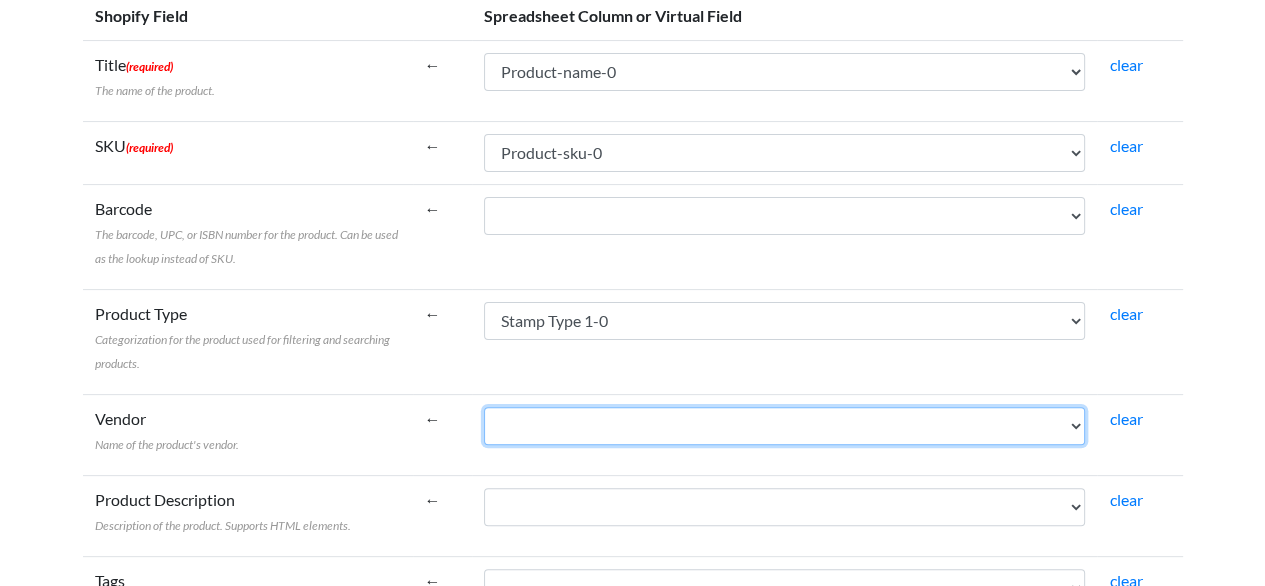 click on "web-scraper-order
web-scraper-start-url
data-page-selector
data-page-selector-href
BreadcrumbList-ListItem-name-0
BreadcrumbList-ListItem-name-1
BreadcrumbList-ListItem-name-2
Product-Offer-price-0
Product-sku-0
Product-description-0
Product-name-0
Stamp Types Intro-0
Stamp Type 1-0
Stamp Type 1 Description-0
Stamp Type 2-0
Stamp Type 2 Description-0
Stamp Type 3-0
Stamp Type 3 Description-0
Available On-0
Issue Date-0
Product Description Intro-0
Product Description Details-0
Format-0
Total Pieces-0
Description-0
Stamp Issuance Date-0
Made In-0
Shipping Info-0
Pre- or Back-Ordered Items Shipping Info-0
Order Tracking Info-0
International Shipping Info-0
Stamp - Philatelic Orders Handling Fee-0
Personalized Stamped Stationery Shipping Info-0
Related Product 1 Name-0
Recently Viewed Product 2 Type-0
Recently Viewed Product 2 Price-0
Related Product 2 Name-0
Recently Viewed Product 1 Status-0
Related Product 3 Name-0" at bounding box center [784, 426] 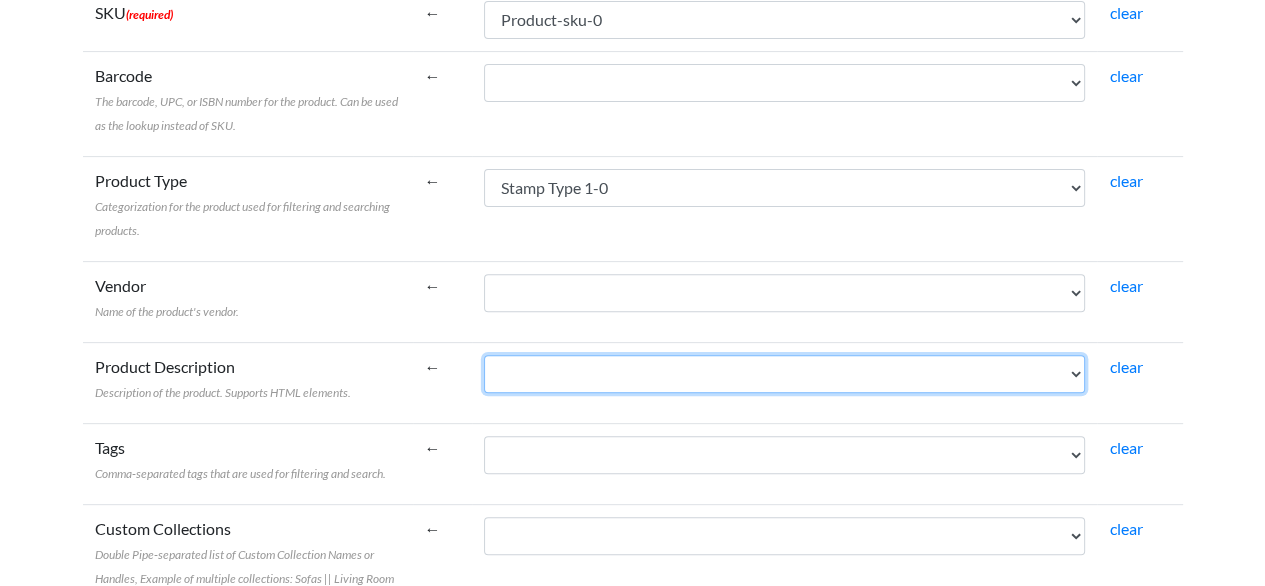 click on "web-scraper-order
web-scraper-start-url
data-page-selector
data-page-selector-href
BreadcrumbList-ListItem-name-0
BreadcrumbList-ListItem-name-1
BreadcrumbList-ListItem-name-2
Product-Offer-price-0
Product-sku-0
Product-description-0
Product-name-0
Stamp Types Intro-0
Stamp Type 1-0
Stamp Type 1 Description-0
Stamp Type 2-0
Stamp Type 2 Description-0
Stamp Type 3-0
Stamp Type 3 Description-0
Available On-0
Issue Date-0
Product Description Intro-0
Product Description Details-0
Format-0
Total Pieces-0
Description-0
Stamp Issuance Date-0
Made In-0
Shipping Info-0
Pre- or Back-Ordered Items Shipping Info-0
Order Tracking Info-0
International Shipping Info-0
Stamp - Philatelic Orders Handling Fee-0
Personalized Stamped Stationery Shipping Info-0
Related Product 1 Name-0
Recently Viewed Product 2 Type-0
Recently Viewed Product 2 Price-0
Related Product 2 Name-0
Recently Viewed Product 1 Status-0
Related Product 3 Name-0" at bounding box center (784, 374) 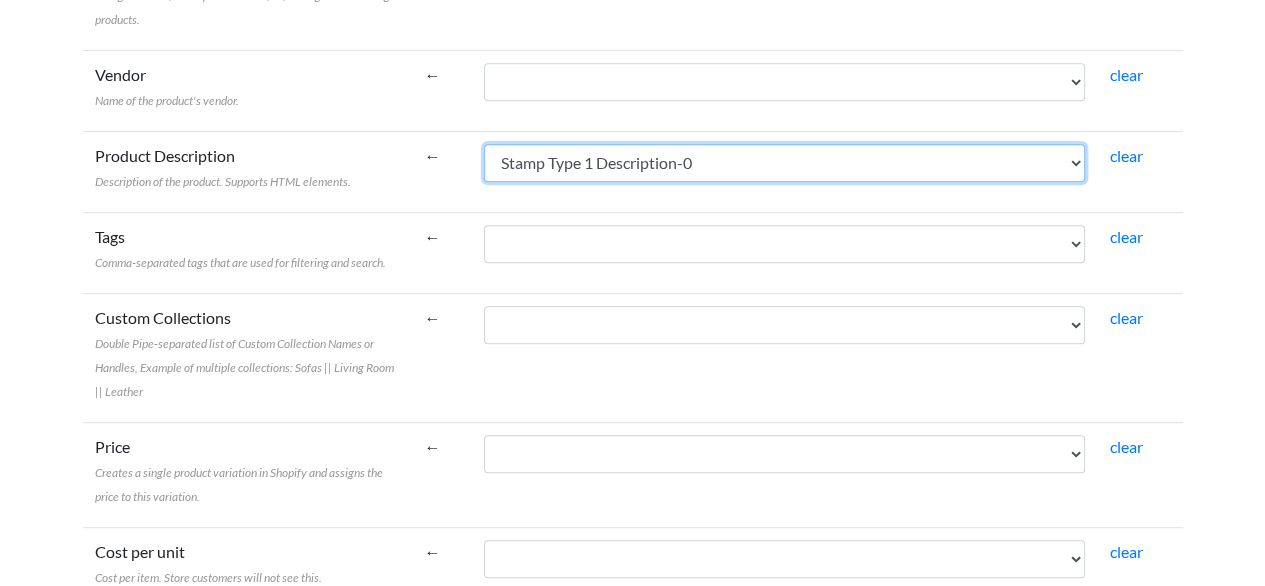 scroll, scrollTop: 800, scrollLeft: 0, axis: vertical 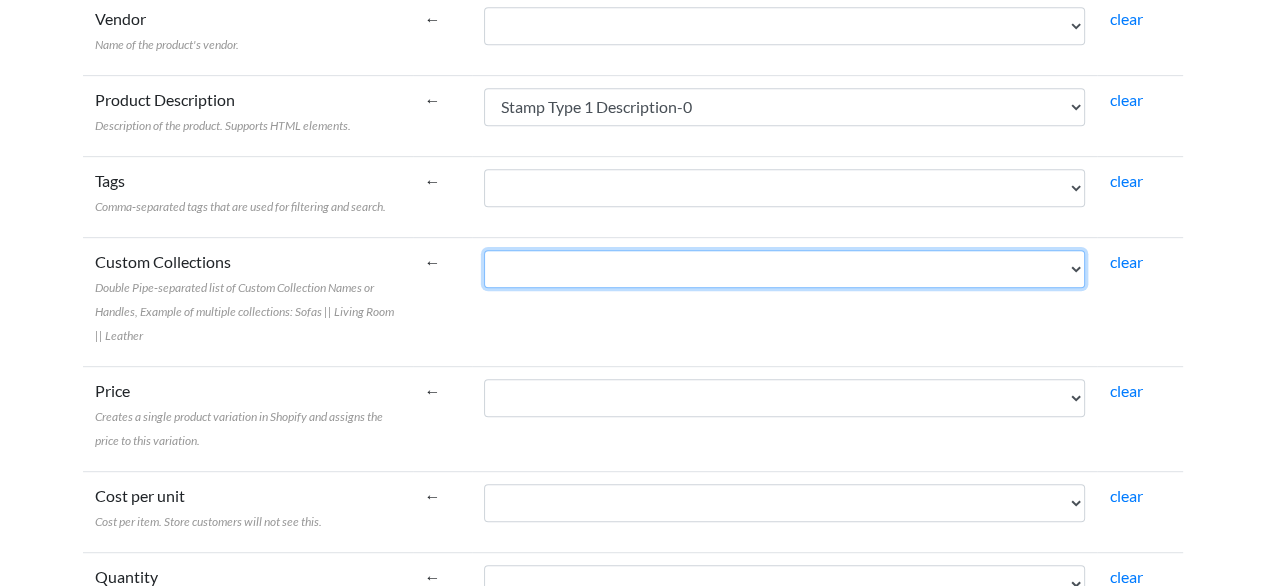 click on "web-scraper-order
web-scraper-start-url
data-page-selector
data-page-selector-href
BreadcrumbList-ListItem-name-0
BreadcrumbList-ListItem-name-1
BreadcrumbList-ListItem-name-2
Product-Offer-price-0
Product-sku-0
Product-description-0
Product-name-0
Stamp Types Intro-0
Stamp Type 1-0
Stamp Type 1 Description-0
Stamp Type 2-0
Stamp Type 2 Description-0
Stamp Type 3-0
Stamp Type 3 Description-0
Available On-0
Issue Date-0
Product Description Intro-0
Product Description Details-0
Format-0
Total Pieces-0
Description-0
Stamp Issuance Date-0
Made In-0
Shipping Info-0
Pre- or Back-Ordered Items Shipping Info-0
Order Tracking Info-0
International Shipping Info-0
Stamp - Philatelic Orders Handling Fee-0
Personalized Stamped Stationery Shipping Info-0
Related Product 1 Name-0
Recently Viewed Product 2 Type-0
Recently Viewed Product 2 Price-0
Related Product 2 Name-0
Recently Viewed Product 1 Status-0
Related Product 3 Name-0" at bounding box center (784, 269) 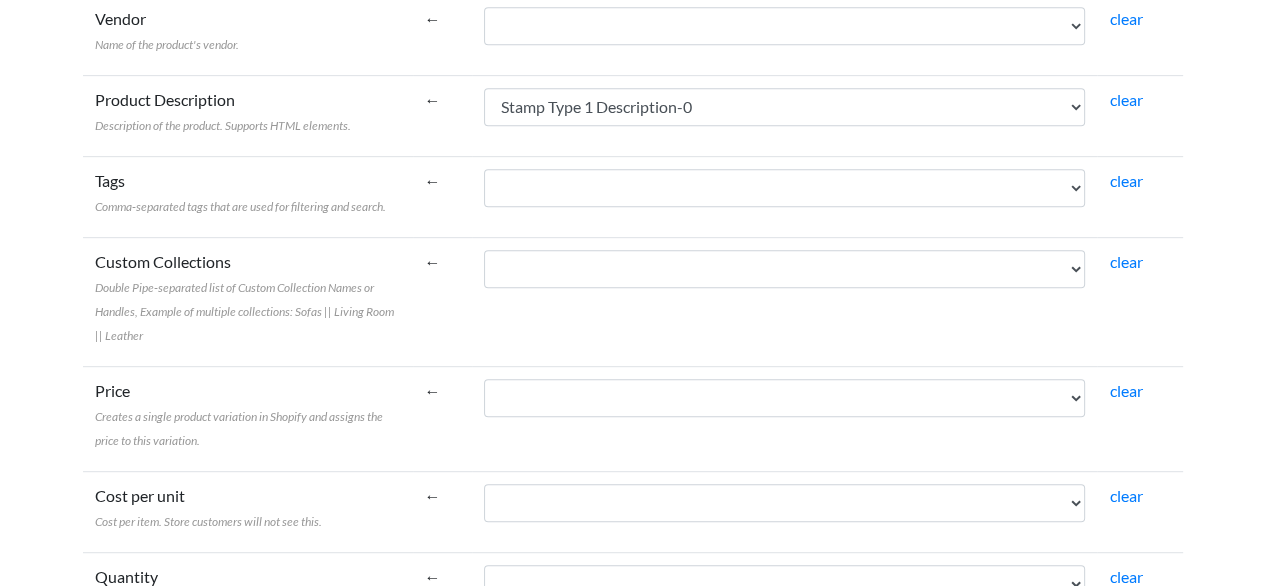 click on "web-scraper-order
web-scraper-start-url
data-page-selector
data-page-selector-href
BreadcrumbList-ListItem-name-0
BreadcrumbList-ListItem-name-1
BreadcrumbList-ListItem-name-2
Product-Offer-price-0
Product-sku-0
Product-description-0
Product-name-0
Stamp Types Intro-0
Stamp Type 1-0
Stamp Type 1 Description-0
Stamp Type 2-0
Stamp Type 2 Description-0
Stamp Type 3-0
Stamp Type 3 Description-0
Available On-0
Issue Date-0
Product Description Intro-0
Product Description Details-0
Format-0
Total Pieces-0
Description-0
Stamp Issuance Date-0
Made In-0
Shipping Info-0
Pre- or Back-Ordered Items Shipping Info-0
Order Tracking Info-0
International Shipping Info-0
Stamp - Philatelic Orders Handling Fee-0
Personalized Stamped Stationery Shipping Info-0
Related Product 1 Name-0
Recently Viewed Product 2 Type-0
Recently Viewed Product 2 Price-0
Related Product 2 Name-0
Recently Viewed Product 1 Status-0
Related Product 3 Name-0" at bounding box center (784, 301) 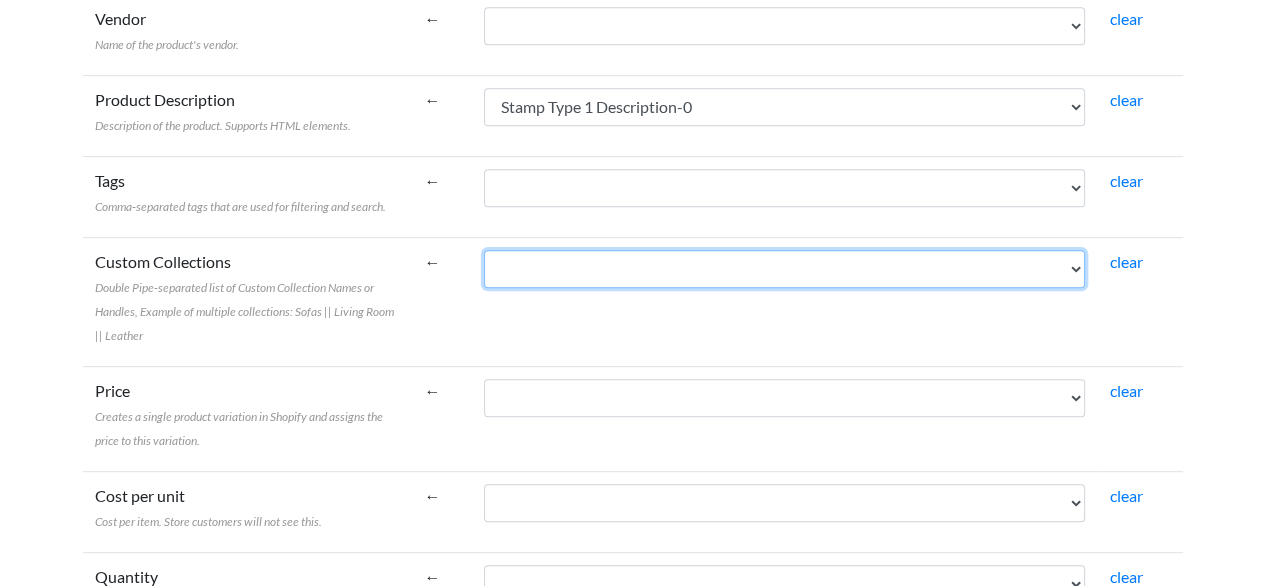 click on "web-scraper-order
web-scraper-start-url
data-page-selector
data-page-selector-href
BreadcrumbList-ListItem-name-0
BreadcrumbList-ListItem-name-1
BreadcrumbList-ListItem-name-2
Product-Offer-price-0
Product-sku-0
Product-description-0
Product-name-0
Stamp Types Intro-0
Stamp Type 1-0
Stamp Type 1 Description-0
Stamp Type 2-0
Stamp Type 2 Description-0
Stamp Type 3-0
Stamp Type 3 Description-0
Available On-0
Issue Date-0
Product Description Intro-0
Product Description Details-0
Format-0
Total Pieces-0
Description-0
Stamp Issuance Date-0
Made In-0
Shipping Info-0
Pre- or Back-Ordered Items Shipping Info-0
Order Tracking Info-0
International Shipping Info-0
Stamp - Philatelic Orders Handling Fee-0
Personalized Stamped Stationery Shipping Info-0
Related Product 1 Name-0
Recently Viewed Product 2 Type-0
Recently Viewed Product 2 Price-0
Related Product 2 Name-0
Recently Viewed Product 1 Status-0
Related Product 3 Name-0" at bounding box center (784, 269) 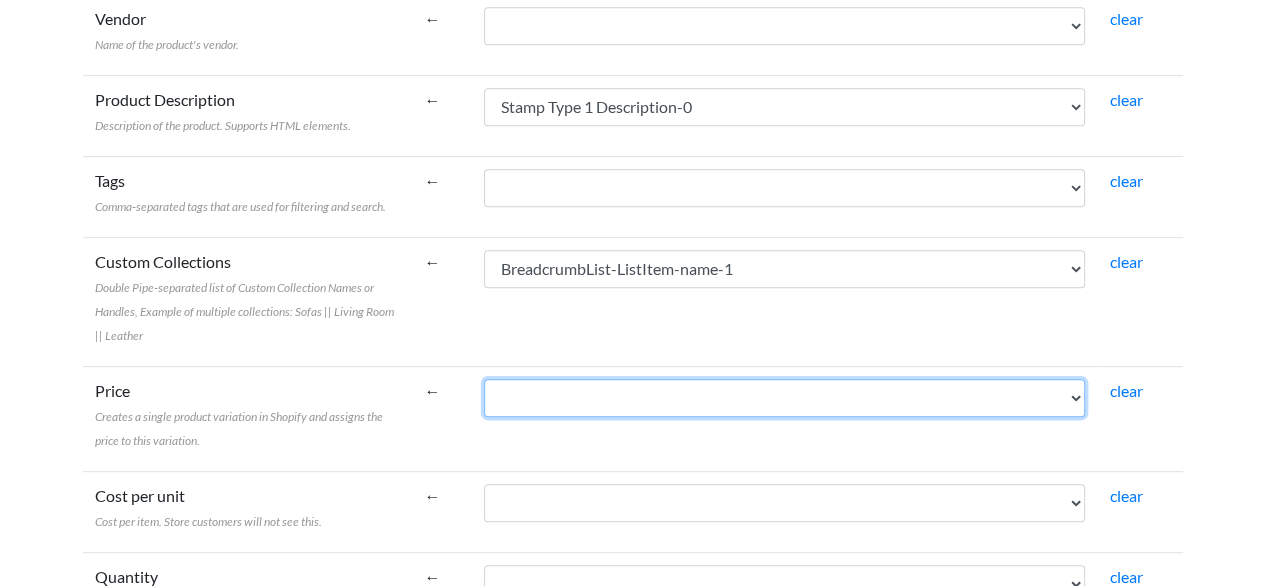 click on "web-scraper-order
web-scraper-start-url
data-page-selector
data-page-selector-href
BreadcrumbList-ListItem-name-0
BreadcrumbList-ListItem-name-1
BreadcrumbList-ListItem-name-2
Product-Offer-price-0
Product-sku-0
Product-description-0
Product-name-0
Stamp Types Intro-0
Stamp Type 1-0
Stamp Type 1 Description-0
Stamp Type 2-0
Stamp Type 2 Description-0
Stamp Type 3-0
Stamp Type 3 Description-0
Available On-0
Issue Date-0
Product Description Intro-0
Product Description Details-0
Format-0
Total Pieces-0
Description-0
Stamp Issuance Date-0
Made In-0
Shipping Info-0
Pre- or Back-Ordered Items Shipping Info-0
Order Tracking Info-0
International Shipping Info-0
Stamp - Philatelic Orders Handling Fee-0
Personalized Stamped Stationery Shipping Info-0
Related Product 1 Name-0
Recently Viewed Product 2 Type-0
Recently Viewed Product 2 Price-0
Related Product 2 Name-0
Recently Viewed Product 1 Status-0
Related Product 3 Name-0" at bounding box center [784, 398] 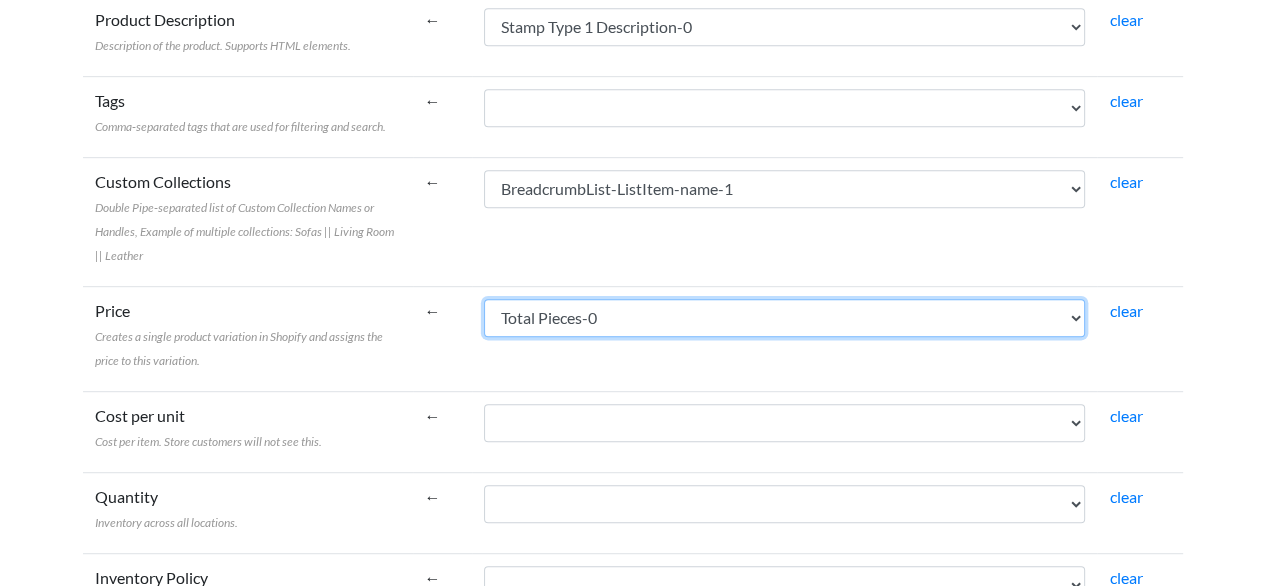 scroll, scrollTop: 933, scrollLeft: 0, axis: vertical 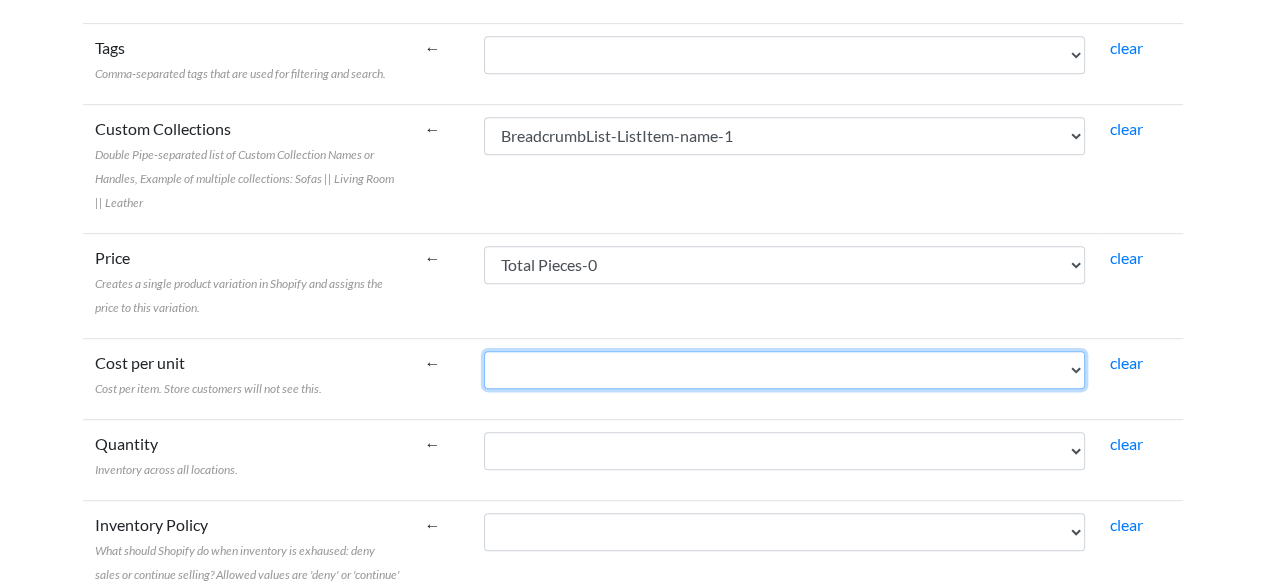 click on "web-scraper-order
web-scraper-start-url
data-page-selector
data-page-selector-href
BreadcrumbList-ListItem-name-0
BreadcrumbList-ListItem-name-1
BreadcrumbList-ListItem-name-2
Product-Offer-price-0
Product-sku-0
Product-description-0
Product-name-0
Stamp Types Intro-0
Stamp Type 1-0
Stamp Type 1 Description-0
Stamp Type 2-0
Stamp Type 2 Description-0
Stamp Type 3-0
Stamp Type 3 Description-0
Available On-0
Issue Date-0
Product Description Intro-0
Product Description Details-0
Format-0
Total Pieces-0
Description-0
Stamp Issuance Date-0
Made In-0
Shipping Info-0
Pre- or Back-Ordered Items Shipping Info-0
Order Tracking Info-0
International Shipping Info-0
Stamp - Philatelic Orders Handling Fee-0
Personalized Stamped Stationery Shipping Info-0
Related Product 1 Name-0
Recently Viewed Product 2 Type-0
Recently Viewed Product 2 Price-0
Related Product 2 Name-0
Recently Viewed Product 1 Status-0
Related Product 3 Name-0" at bounding box center [784, 370] 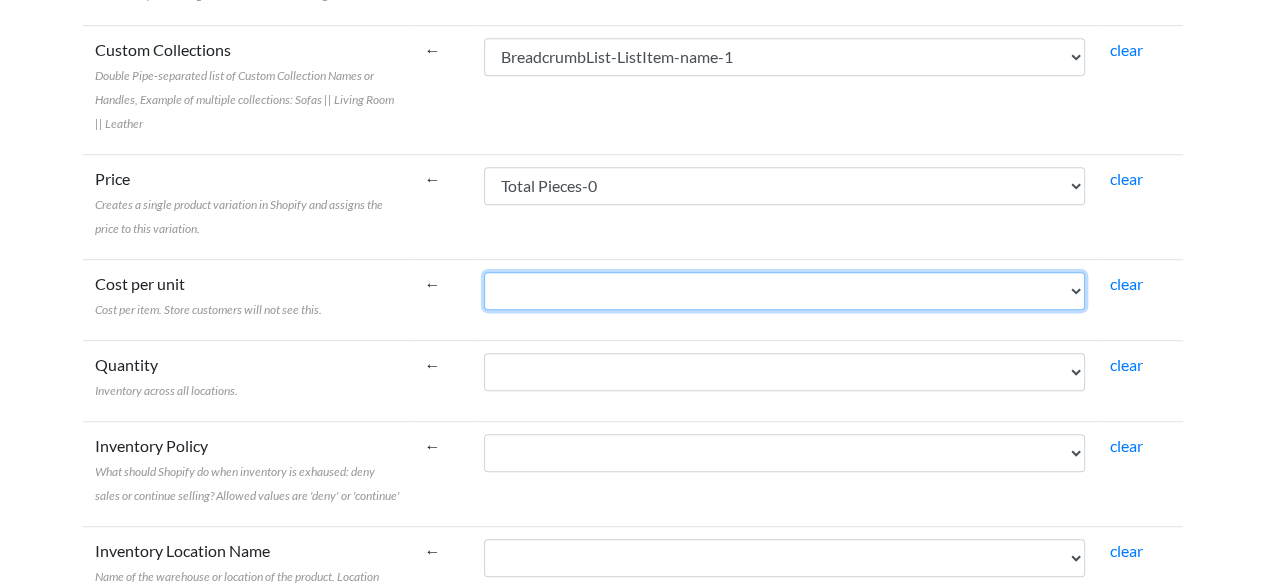 scroll, scrollTop: 1066, scrollLeft: 0, axis: vertical 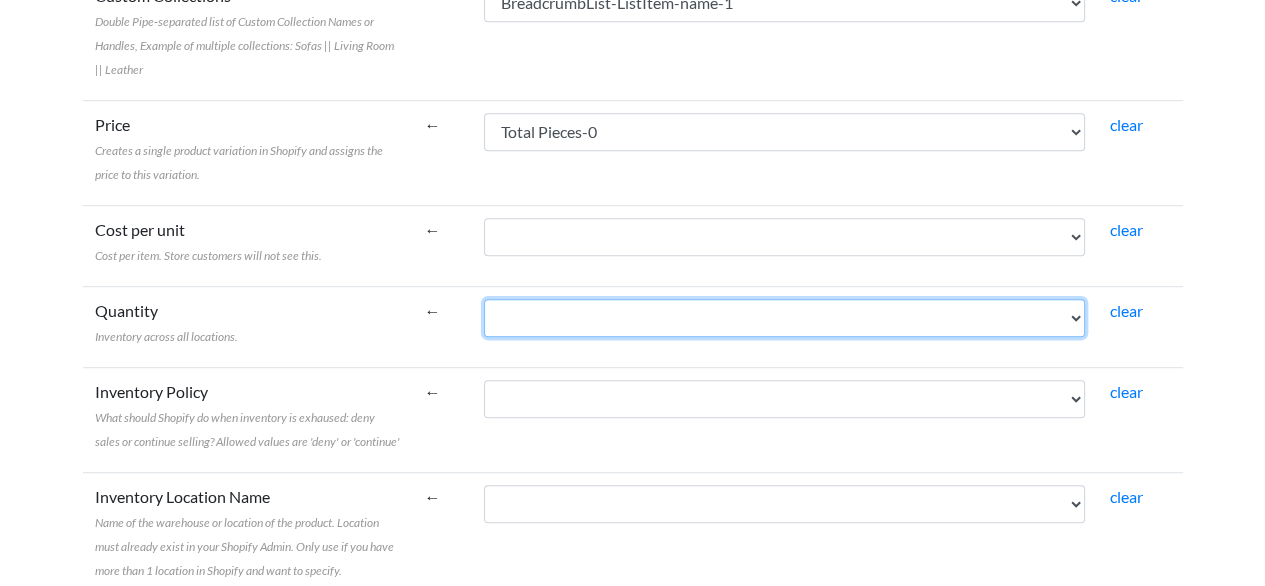 click on "web-scraper-order
web-scraper-start-url
data-page-selector
data-page-selector-href
BreadcrumbList-ListItem-name-0
BreadcrumbList-ListItem-name-1
BreadcrumbList-ListItem-name-2
Product-Offer-price-0
Product-sku-0
Product-description-0
Product-name-0
Stamp Types Intro-0
Stamp Type 1-0
Stamp Type 1 Description-0
Stamp Type 2-0
Stamp Type 2 Description-0
Stamp Type 3-0
Stamp Type 3 Description-0
Available On-0
Issue Date-0
Product Description Intro-0
Product Description Details-0
Format-0
Total Pieces-0
Description-0
Stamp Issuance Date-0
Made In-0
Shipping Info-0
Pre- or Back-Ordered Items Shipping Info-0
Order Tracking Info-0
International Shipping Info-0
Stamp - Philatelic Orders Handling Fee-0
Personalized Stamped Stationery Shipping Info-0
Related Product 1 Name-0
Recently Viewed Product 2 Type-0
Recently Viewed Product 2 Price-0
Related Product 2 Name-0
Recently Viewed Product 1 Status-0
Related Product 3 Name-0" at bounding box center (784, 318) 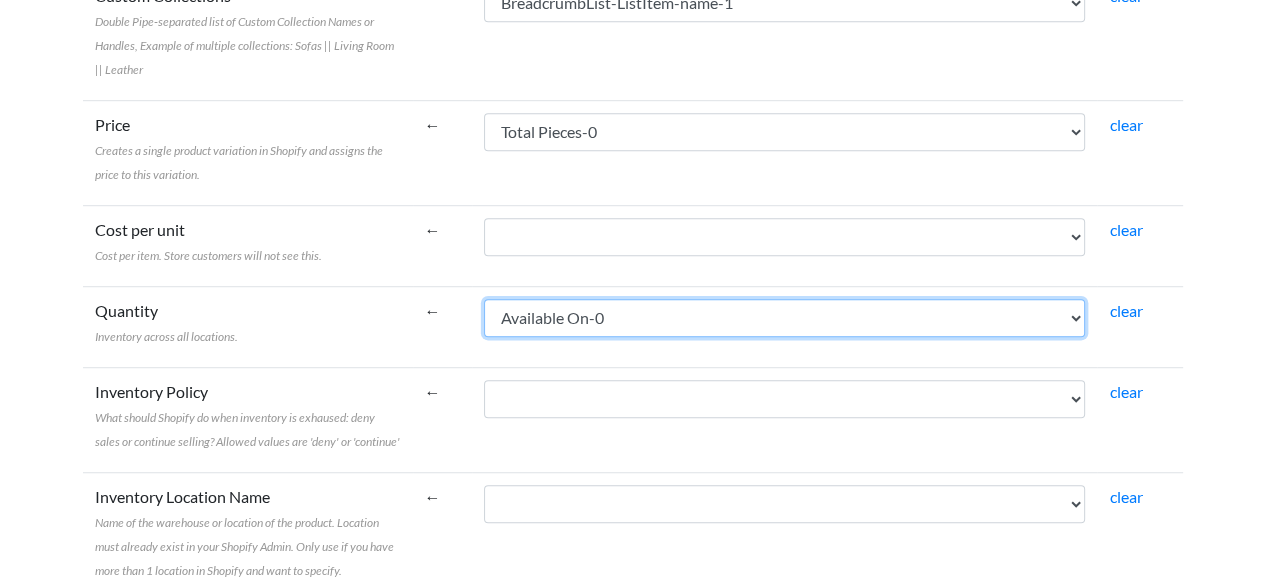 click on "web-scraper-order
web-scraper-start-url
data-page-selector
data-page-selector-href
BreadcrumbList-ListItem-name-0
BreadcrumbList-ListItem-name-1
BreadcrumbList-ListItem-name-2
Product-Offer-price-0
Product-sku-0
Product-description-0
Product-name-0
Stamp Types Intro-0
Stamp Type 1-0
Stamp Type 1 Description-0
Stamp Type 2-0
Stamp Type 2 Description-0
Stamp Type 3-0
Stamp Type 3 Description-0
Available On-0
Issue Date-0
Product Description Intro-0
Product Description Details-0
Format-0
Total Pieces-0
Description-0
Stamp Issuance Date-0
Made In-0
Shipping Info-0
Pre- or Back-Ordered Items Shipping Info-0
Order Tracking Info-0
International Shipping Info-0
Stamp - Philatelic Orders Handling Fee-0
Personalized Stamped Stationery Shipping Info-0
Related Product 1 Name-0
Recently Viewed Product 2 Type-0
Recently Viewed Product 2 Price-0
Related Product 2 Name-0
Recently Viewed Product 1 Status-0
Related Product 3 Name-0" at bounding box center [784, 318] 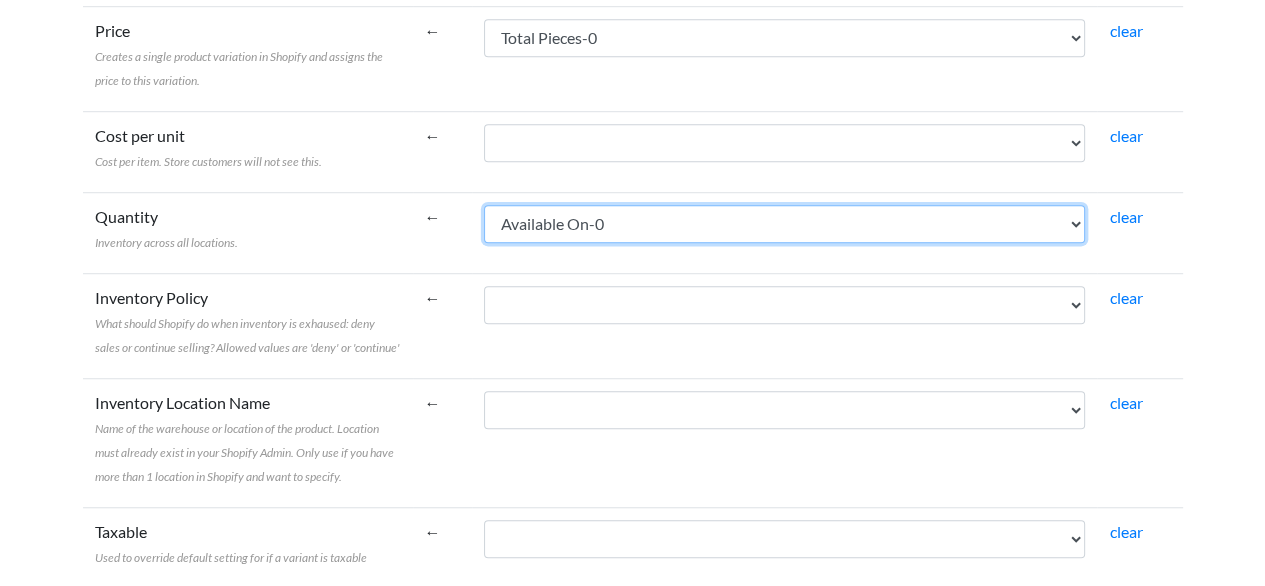 scroll, scrollTop: 1200, scrollLeft: 0, axis: vertical 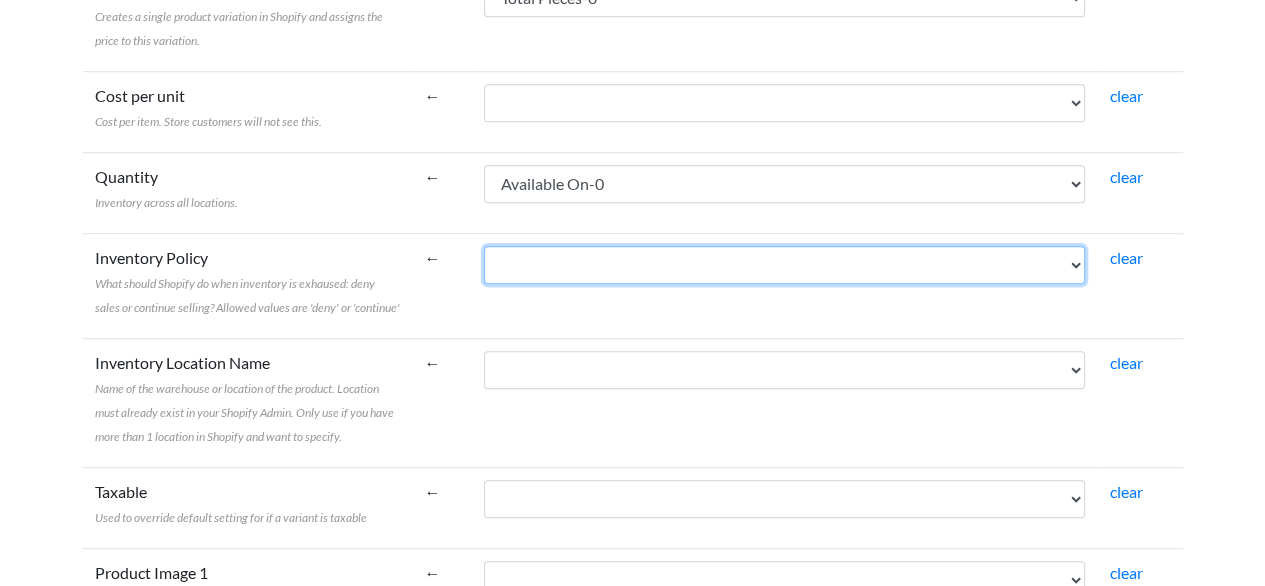 click on "web-scraper-order
web-scraper-start-url
data-page-selector
data-page-selector-href
BreadcrumbList-ListItem-name-0
BreadcrumbList-ListItem-name-1
BreadcrumbList-ListItem-name-2
Product-Offer-price-0
Product-sku-0
Product-description-0
Product-name-0
Stamp Types Intro-0
Stamp Type 1-0
Stamp Type 1 Description-0
Stamp Type 2-0
Stamp Type 2 Description-0
Stamp Type 3-0
Stamp Type 3 Description-0
Available On-0
Issue Date-0
Product Description Intro-0
Product Description Details-0
Format-0
Total Pieces-0
Description-0
Stamp Issuance Date-0
Made In-0
Shipping Info-0
Pre- or Back-Ordered Items Shipping Info-0
Order Tracking Info-0
International Shipping Info-0
Stamp - Philatelic Orders Handling Fee-0
Personalized Stamped Stationery Shipping Info-0
Related Product 1 Name-0
Recently Viewed Product 2 Type-0
Recently Viewed Product 2 Price-0
Related Product 2 Name-0
Recently Viewed Product 1 Status-0
Related Product 3 Name-0" at bounding box center [784, 265] 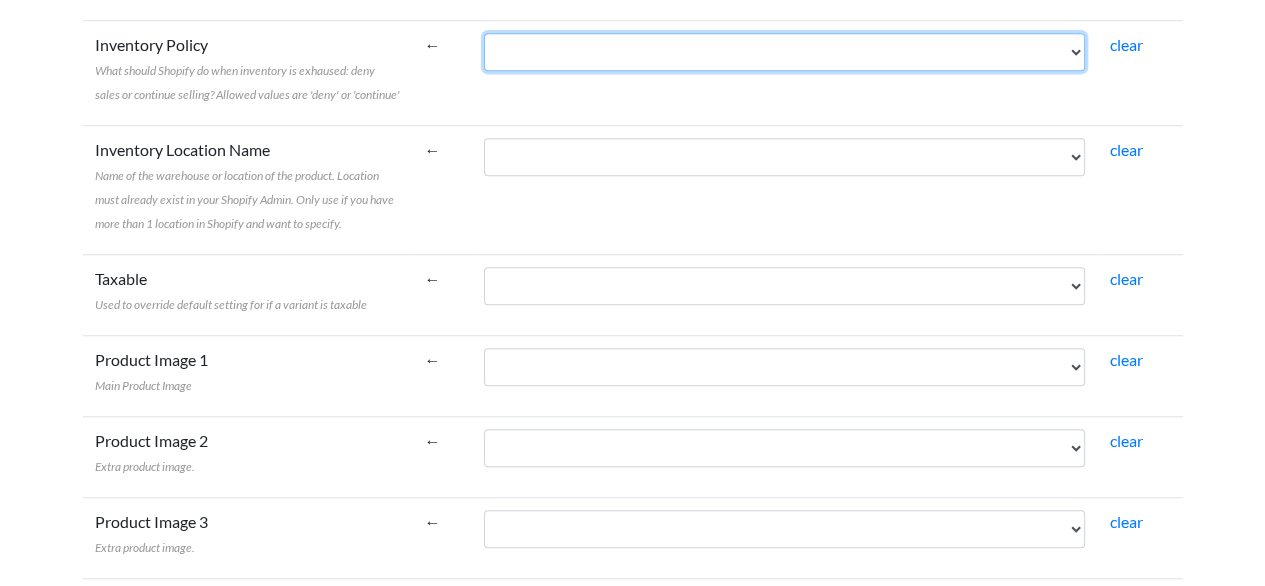 scroll, scrollTop: 1466, scrollLeft: 0, axis: vertical 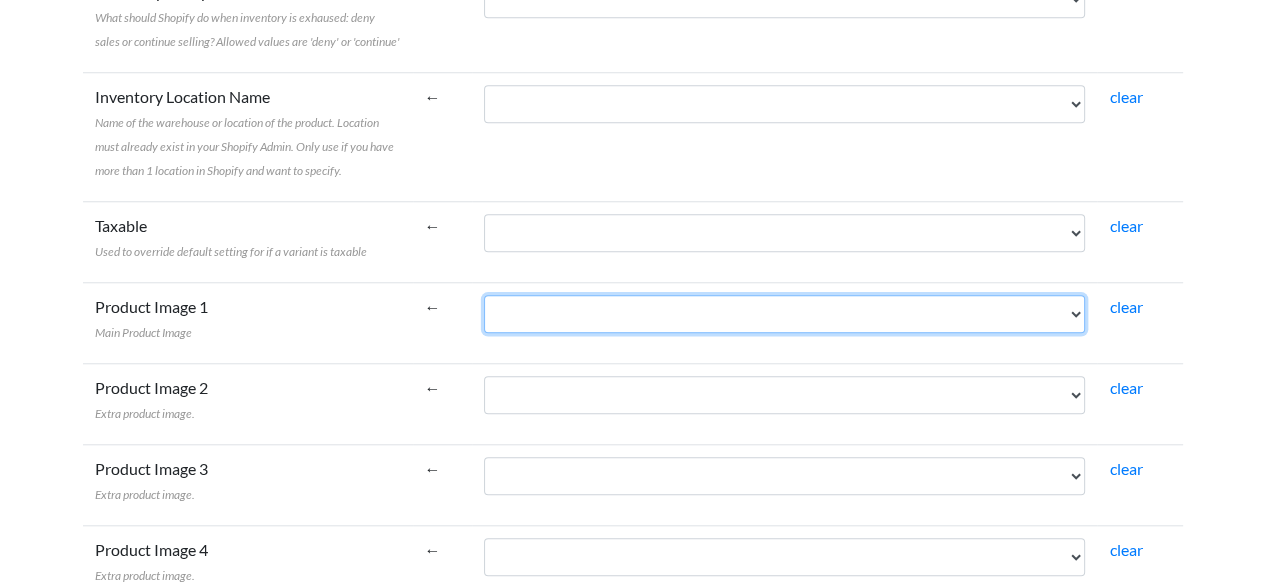 click on "web-scraper-order
web-scraper-start-url
data-page-selector
data-page-selector-href
BreadcrumbList-ListItem-name-0
BreadcrumbList-ListItem-name-1
BreadcrumbList-ListItem-name-2
Product-Offer-price-0
Product-sku-0
Product-description-0
Product-name-0
Stamp Types Intro-0
Stamp Type 1-0
Stamp Type 1 Description-0
Stamp Type 2-0
Stamp Type 2 Description-0
Stamp Type 3-0
Stamp Type 3 Description-0
Available On-0
Issue Date-0
Product Description Intro-0
Product Description Details-0
Format-0
Total Pieces-0
Description-0
Stamp Issuance Date-0
Made In-0
Shipping Info-0
Pre- or Back-Ordered Items Shipping Info-0
Order Tracking Info-0
International Shipping Info-0
Stamp - Philatelic Orders Handling Fee-0
Personalized Stamped Stationery Shipping Info-0
Related Product 1 Name-0
Recently Viewed Product 2 Type-0
Recently Viewed Product 2 Price-0
Related Product 2 Name-0
Recently Viewed Product 1 Status-0
Related Product 3 Name-0" at bounding box center (784, 314) 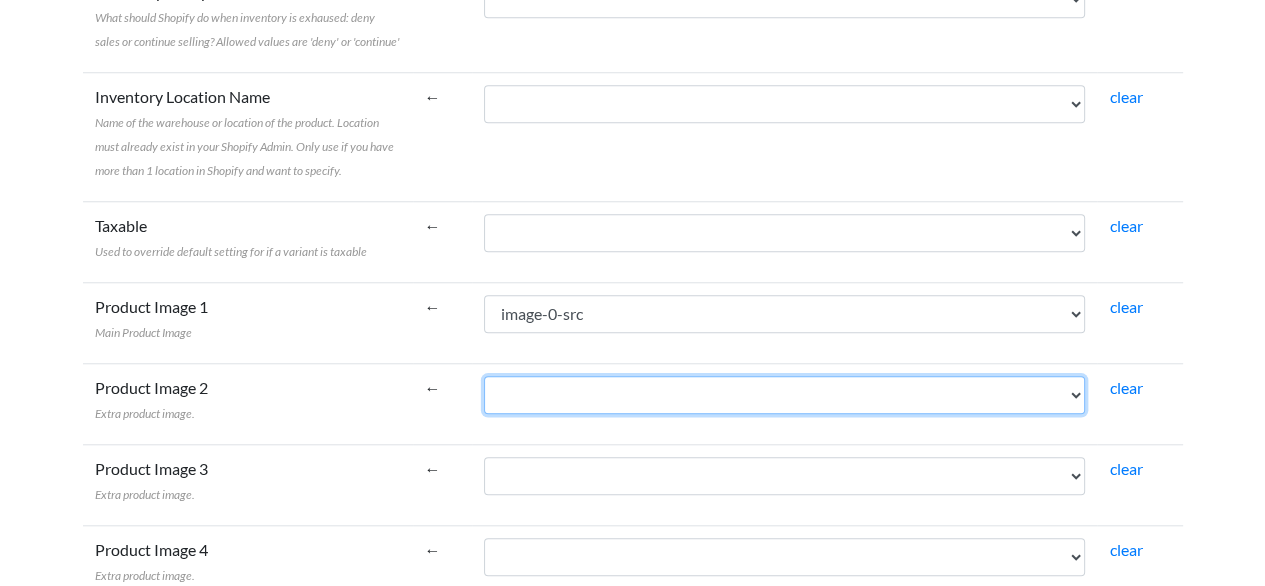 click on "web-scraper-order
web-scraper-start-url
data-page-selector
data-page-selector-href
BreadcrumbList-ListItem-name-0
BreadcrumbList-ListItem-name-1
BreadcrumbList-ListItem-name-2
Product-Offer-price-0
Product-sku-0
Product-description-0
Product-name-0
Stamp Types Intro-0
Stamp Type 1-0
Stamp Type 1 Description-0
Stamp Type 2-0
Stamp Type 2 Description-0
Stamp Type 3-0
Stamp Type 3 Description-0
Available On-0
Issue Date-0
Product Description Intro-0
Product Description Details-0
Format-0
Total Pieces-0
Description-0
Stamp Issuance Date-0
Made In-0
Shipping Info-0
Pre- or Back-Ordered Items Shipping Info-0
Order Tracking Info-0
International Shipping Info-0
Stamp - Philatelic Orders Handling Fee-0
Personalized Stamped Stationery Shipping Info-0
Related Product 1 Name-0
Recently Viewed Product 2 Type-0
Recently Viewed Product 2 Price-0
Related Product 2 Name-0
Recently Viewed Product 1 Status-0
Related Product 3 Name-0" at bounding box center [784, 395] 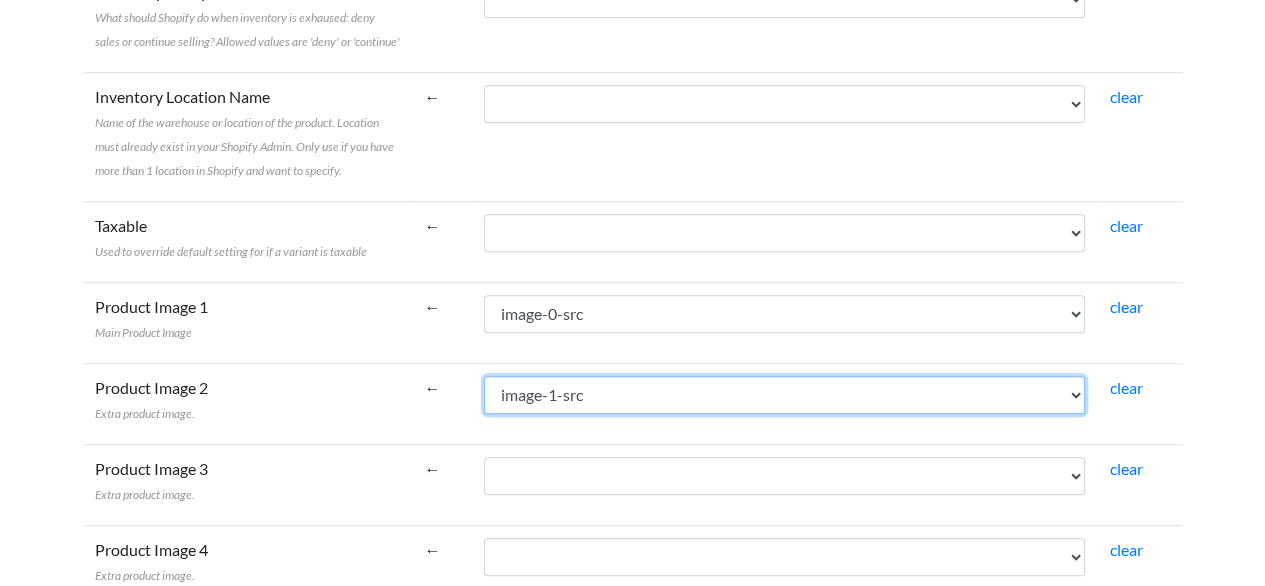 click on "web-scraper-order
web-scraper-start-url
data-page-selector
data-page-selector-href
BreadcrumbList-ListItem-name-0
BreadcrumbList-ListItem-name-1
BreadcrumbList-ListItem-name-2
Product-Offer-price-0
Product-sku-0
Product-description-0
Product-name-0
Stamp Types Intro-0
Stamp Type 1-0
Stamp Type 1 Description-0
Stamp Type 2-0
Stamp Type 2 Description-0
Stamp Type 3-0
Stamp Type 3 Description-0
Available On-0
Issue Date-0
Product Description Intro-0
Product Description Details-0
Format-0
Total Pieces-0
Description-0
Stamp Issuance Date-0
Made In-0
Shipping Info-0
Pre- or Back-Ordered Items Shipping Info-0
Order Tracking Info-0
International Shipping Info-0
Stamp - Philatelic Orders Handling Fee-0
Personalized Stamped Stationery Shipping Info-0
Related Product 1 Name-0
Recently Viewed Product 2 Type-0
Recently Viewed Product 2 Price-0
Related Product 2 Name-0
Recently Viewed Product 1 Status-0
Related Product 3 Name-0" at bounding box center [784, 395] 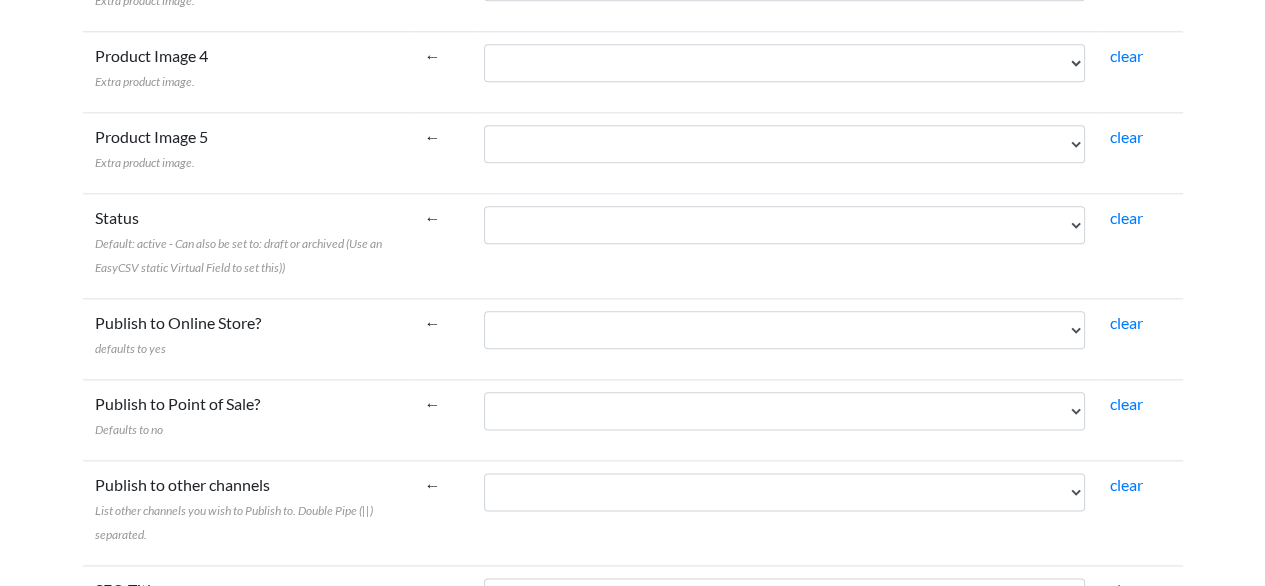 scroll, scrollTop: 2000, scrollLeft: 0, axis: vertical 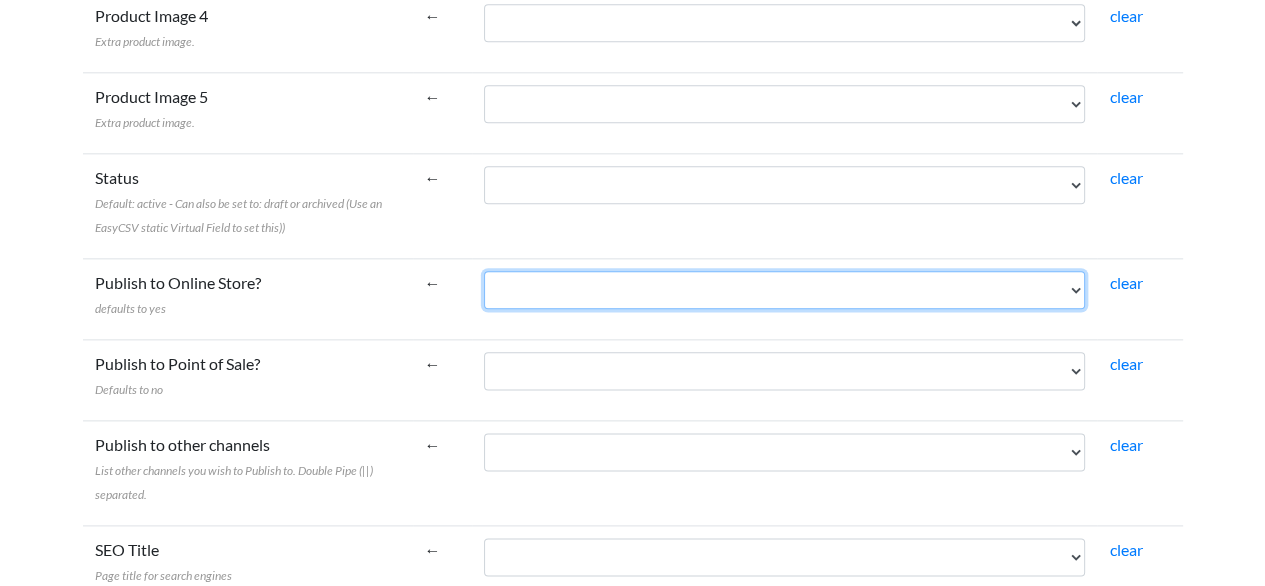 click on "web-scraper-order
web-scraper-start-url
data-page-selector
data-page-selector-href
BreadcrumbList-ListItem-name-0
BreadcrumbList-ListItem-name-1
BreadcrumbList-ListItem-name-2
Product-Offer-price-0
Product-sku-0
Product-description-0
Product-name-0
Stamp Types Intro-0
Stamp Type 1-0
Stamp Type 1 Description-0
Stamp Type 2-0
Stamp Type 2 Description-0
Stamp Type 3-0
Stamp Type 3 Description-0
Available On-0
Issue Date-0
Product Description Intro-0
Product Description Details-0
Format-0
Total Pieces-0
Description-0
Stamp Issuance Date-0
Made In-0
Shipping Info-0
Pre- or Back-Ordered Items Shipping Info-0
Order Tracking Info-0
International Shipping Info-0
Stamp - Philatelic Orders Handling Fee-0
Personalized Stamped Stationery Shipping Info-0
Related Product 1 Name-0
Recently Viewed Product 2 Type-0
Recently Viewed Product 2 Price-0
Related Product 2 Name-0
Recently Viewed Product 1 Status-0
Related Product 3 Name-0" at bounding box center [784, 290] 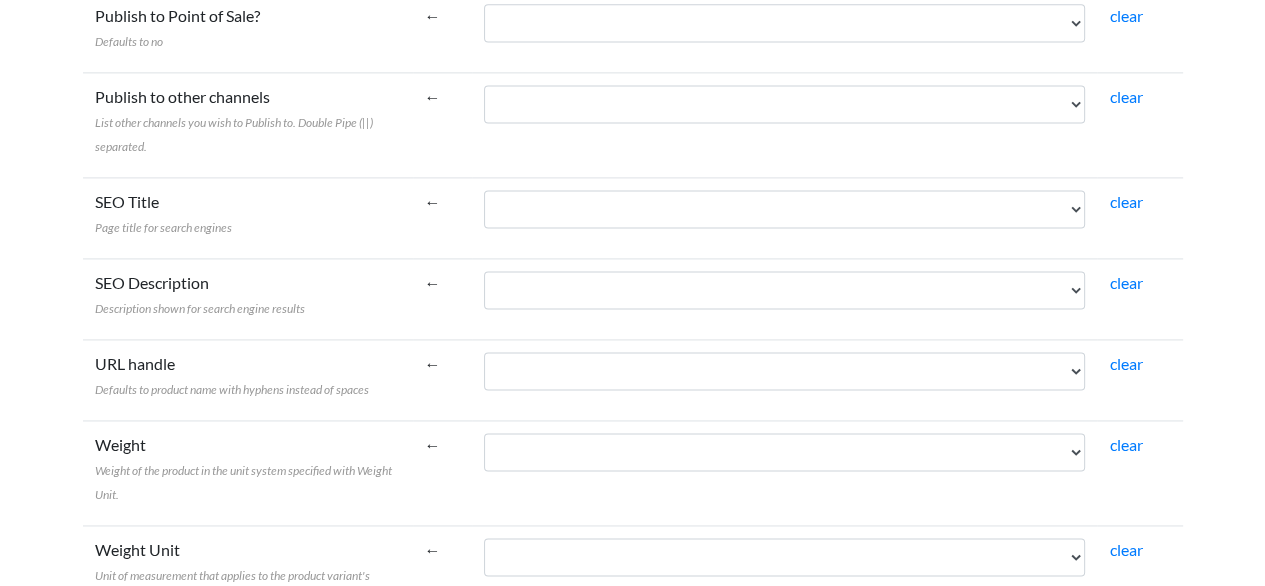scroll, scrollTop: 2400, scrollLeft: 0, axis: vertical 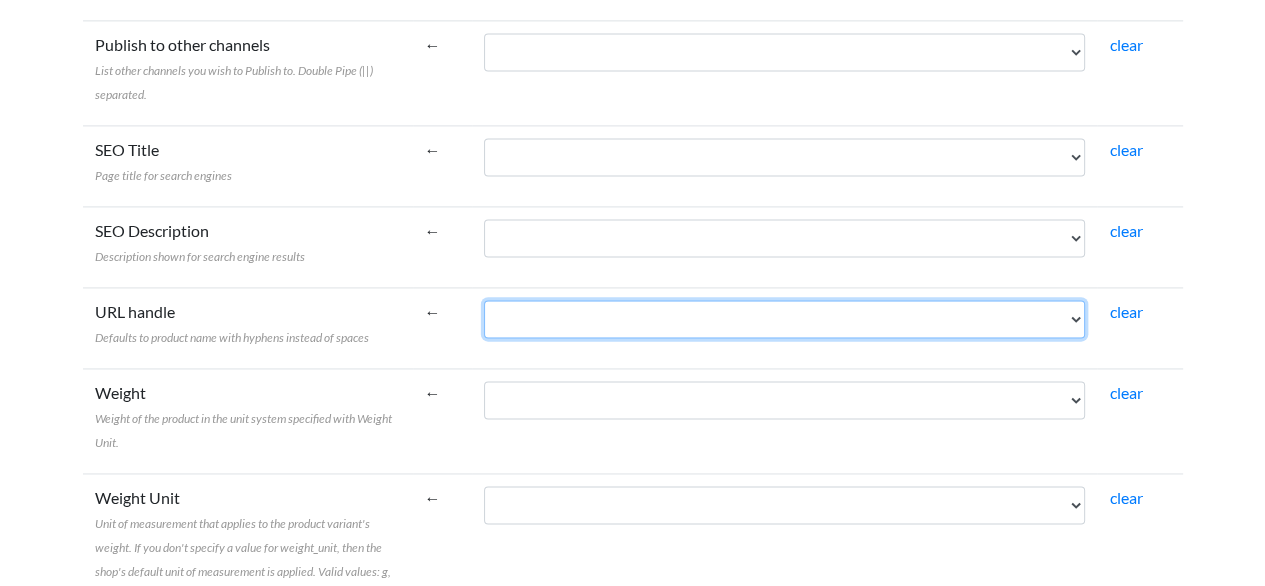 click on "web-scraper-order
web-scraper-start-url
data-page-selector
data-page-selector-href
BreadcrumbList-ListItem-name-0
BreadcrumbList-ListItem-name-1
BreadcrumbList-ListItem-name-2
Product-Offer-price-0
Product-sku-0
Product-description-0
Product-name-0
Stamp Types Intro-0
Stamp Type 1-0
Stamp Type 1 Description-0
Stamp Type 2-0
Stamp Type 2 Description-0
Stamp Type 3-0
Stamp Type 3 Description-0
Available On-0
Issue Date-0
Product Description Intro-0
Product Description Details-0
Format-0
Total Pieces-0
Description-0
Stamp Issuance Date-0
Made In-0
Shipping Info-0
Pre- or Back-Ordered Items Shipping Info-0
Order Tracking Info-0
International Shipping Info-0
Stamp - Philatelic Orders Handling Fee-0
Personalized Stamped Stationery Shipping Info-0
Related Product 1 Name-0
Recently Viewed Product 2 Type-0
Recently Viewed Product 2 Price-0
Related Product 2 Name-0
Recently Viewed Product 1 Status-0
Related Product 3 Name-0" at bounding box center (784, 319) 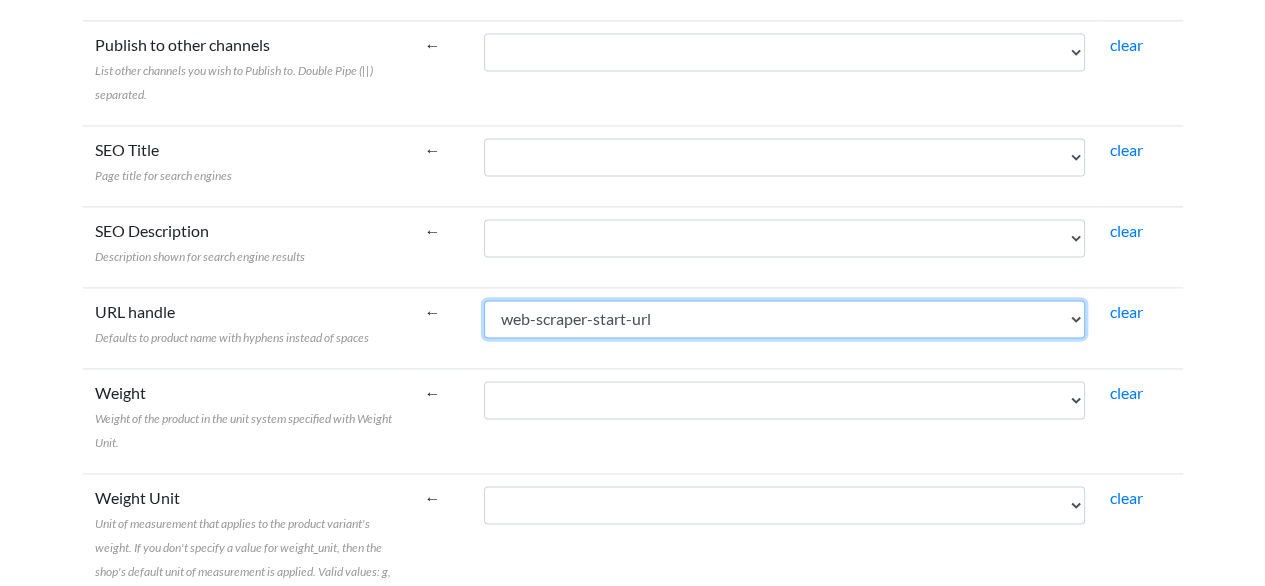 click on "web-scraper-order
web-scraper-start-url
data-page-selector
data-page-selector-href
BreadcrumbList-ListItem-name-0
BreadcrumbList-ListItem-name-1
BreadcrumbList-ListItem-name-2
Product-Offer-price-0
Product-sku-0
Product-description-0
Product-name-0
Stamp Types Intro-0
Stamp Type 1-0
Stamp Type 1 Description-0
Stamp Type 2-0
Stamp Type 2 Description-0
Stamp Type 3-0
Stamp Type 3 Description-0
Available On-0
Issue Date-0
Product Description Intro-0
Product Description Details-0
Format-0
Total Pieces-0
Description-0
Stamp Issuance Date-0
Made In-0
Shipping Info-0
Pre- or Back-Ordered Items Shipping Info-0
Order Tracking Info-0
International Shipping Info-0
Stamp - Philatelic Orders Handling Fee-0
Personalized Stamped Stationery Shipping Info-0
Related Product 1 Name-0
Recently Viewed Product 2 Type-0
Recently Viewed Product 2 Price-0
Related Product 2 Name-0
Recently Viewed Product 1 Status-0
Related Product 3 Name-0" at bounding box center (784, 319) 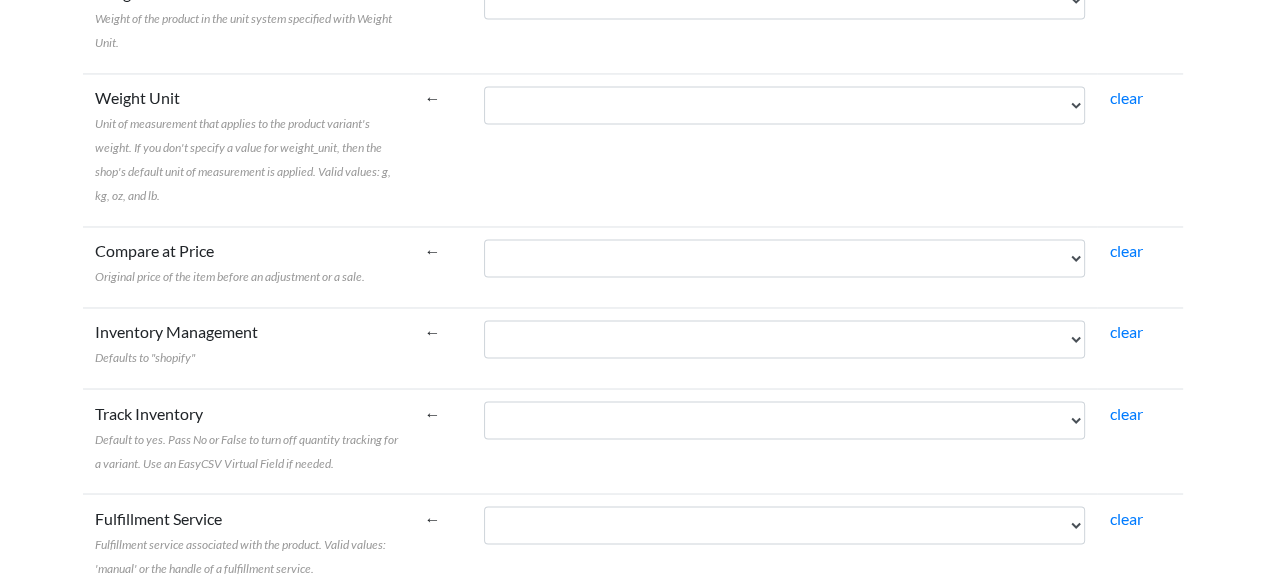 scroll, scrollTop: 2933, scrollLeft: 0, axis: vertical 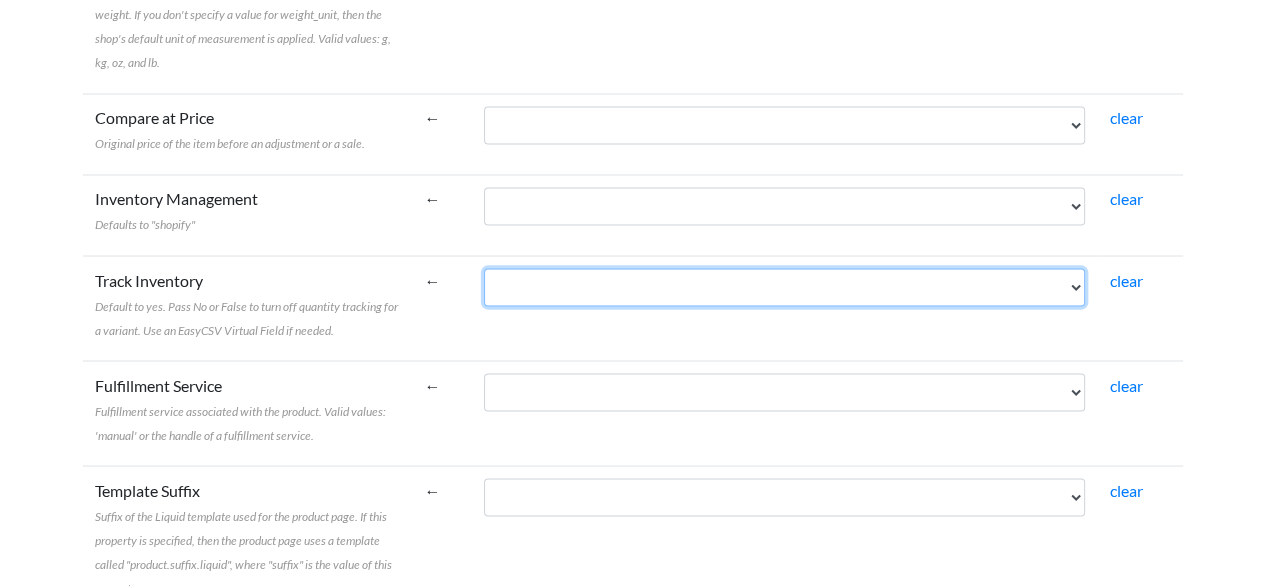 click on "web-scraper-order
web-scraper-start-url
data-page-selector
data-page-selector-href
BreadcrumbList-ListItem-name-0
BreadcrumbList-ListItem-name-1
BreadcrumbList-ListItem-name-2
Product-Offer-price-0
Product-sku-0
Product-description-0
Product-name-0
Stamp Types Intro-0
Stamp Type 1-0
Stamp Type 1 Description-0
Stamp Type 2-0
Stamp Type 2 Description-0
Stamp Type 3-0
Stamp Type 3 Description-0
Available On-0
Issue Date-0
Product Description Intro-0
Product Description Details-0
Format-0
Total Pieces-0
Description-0
Stamp Issuance Date-0
Made In-0
Shipping Info-0
Pre- or Back-Ordered Items Shipping Info-0
Order Tracking Info-0
International Shipping Info-0
Stamp - Philatelic Orders Handling Fee-0
Personalized Stamped Stationery Shipping Info-0
Related Product 1 Name-0
Recently Viewed Product 2 Type-0
Recently Viewed Product 2 Price-0
Related Product 2 Name-0
Recently Viewed Product 1 Status-0
Related Product 3 Name-0" at bounding box center [784, 287] 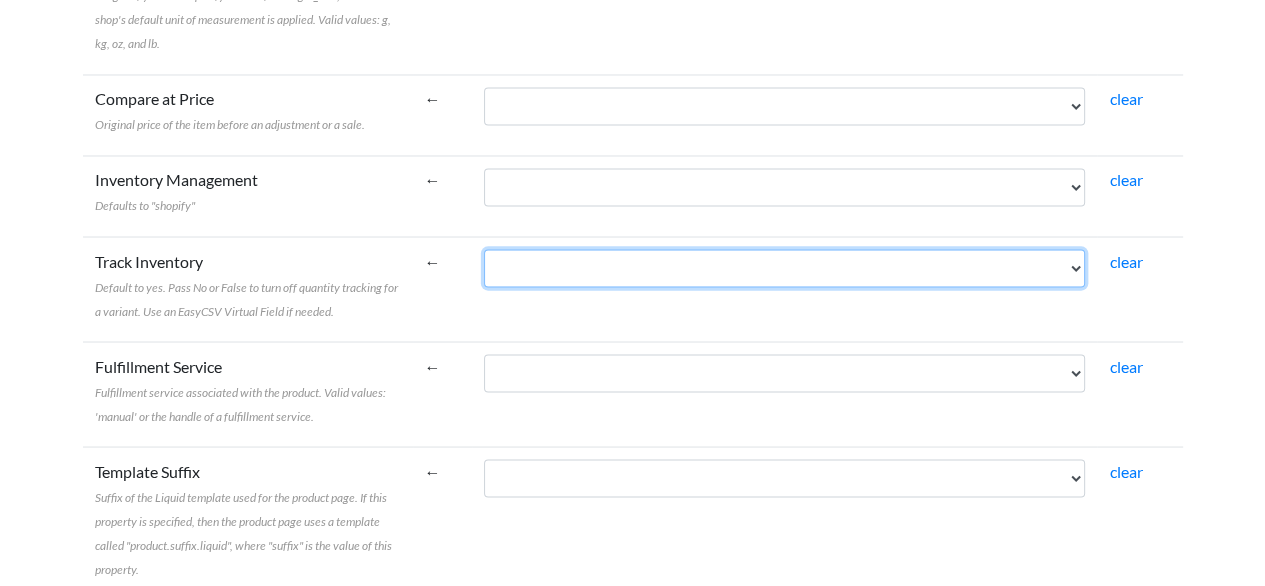 scroll, scrollTop: 3066, scrollLeft: 0, axis: vertical 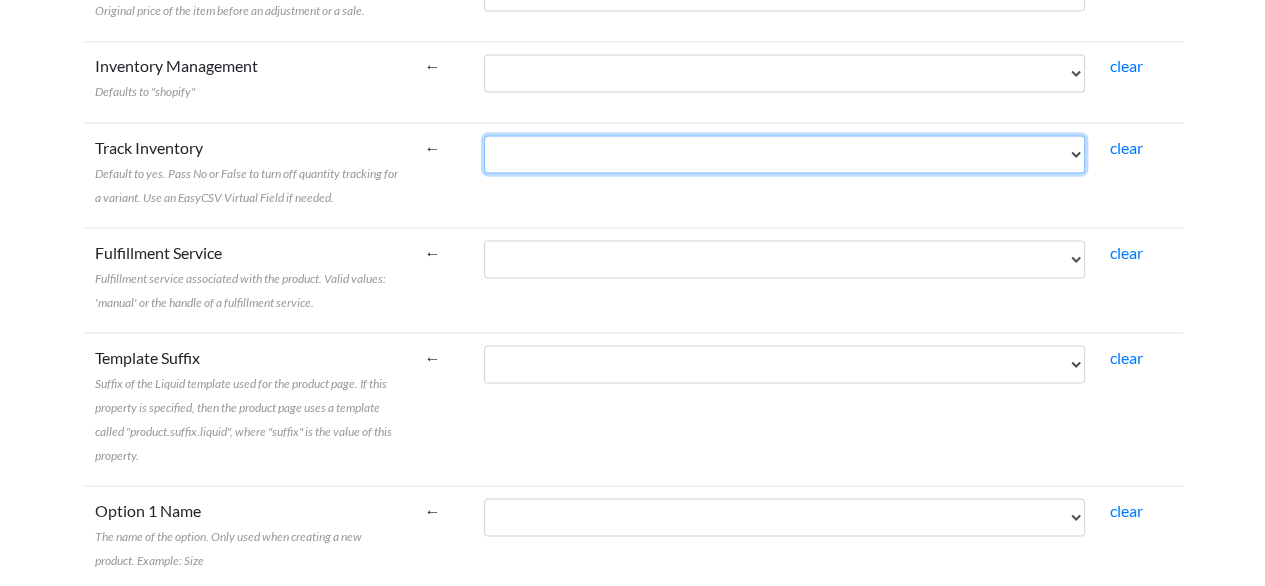 click on "web-scraper-order
web-scraper-start-url
data-page-selector
data-page-selector-href
BreadcrumbList-ListItem-name-0
BreadcrumbList-ListItem-name-1
BreadcrumbList-ListItem-name-2
Product-Offer-price-0
Product-sku-0
Product-description-0
Product-name-0
Stamp Types Intro-0
Stamp Type 1-0
Stamp Type 1 Description-0
Stamp Type 2-0
Stamp Type 2 Description-0
Stamp Type 3-0
Stamp Type 3 Description-0
Available On-0
Issue Date-0
Product Description Intro-0
Product Description Details-0
Format-0
Total Pieces-0
Description-0
Stamp Issuance Date-0
Made In-0
Shipping Info-0
Pre- or Back-Ordered Items Shipping Info-0
Order Tracking Info-0
International Shipping Info-0
Stamp - Philatelic Orders Handling Fee-0
Personalized Stamped Stationery Shipping Info-0
Related Product 1 Name-0
Recently Viewed Product 2 Type-0
Recently Viewed Product 2 Price-0
Related Product 2 Name-0
Recently Viewed Product 1 Status-0
Related Product 3 Name-0" at bounding box center [784, 154] 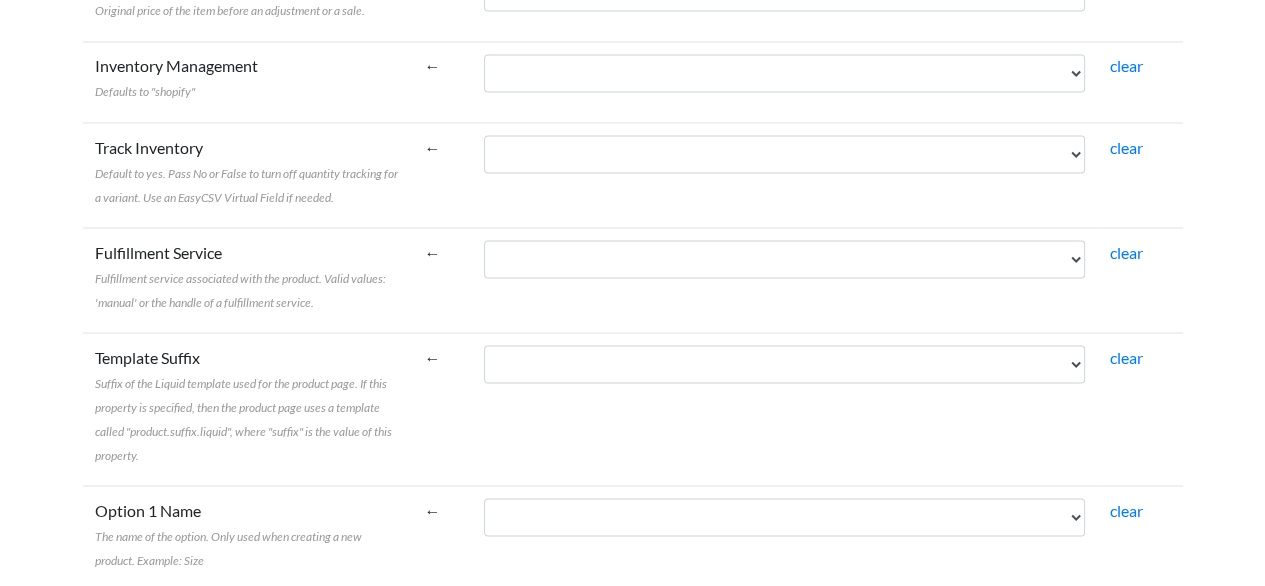click on "web-scraper-order
web-scraper-start-url
data-page-selector
data-page-selector-href
BreadcrumbList-ListItem-name-0
BreadcrumbList-ListItem-name-1
BreadcrumbList-ListItem-name-2
Product-Offer-price-0
Product-sku-0
Product-description-0
Product-name-0
Stamp Types Intro-0
Stamp Type 1-0
Stamp Type 1 Description-0
Stamp Type 2-0
Stamp Type 2 Description-0
Stamp Type 3-0
Stamp Type 3 Description-0
Available On-0
Issue Date-0
Product Description Intro-0
Product Description Details-0
Format-0
Total Pieces-0
Description-0
Stamp Issuance Date-0
Made In-0
Shipping Info-0
Pre- or Back-Ordered Items Shipping Info-0
Order Tracking Info-0
International Shipping Info-0
Stamp - Philatelic Orders Handling Fee-0
Personalized Stamped Stationery Shipping Info-0
Related Product 1 Name-0
Recently Viewed Product 2 Type-0
Recently Viewed Product 2 Price-0
Related Product 2 Name-0
Recently Viewed Product 1 Status-0
Related Product 3 Name-0" at bounding box center [784, 408] 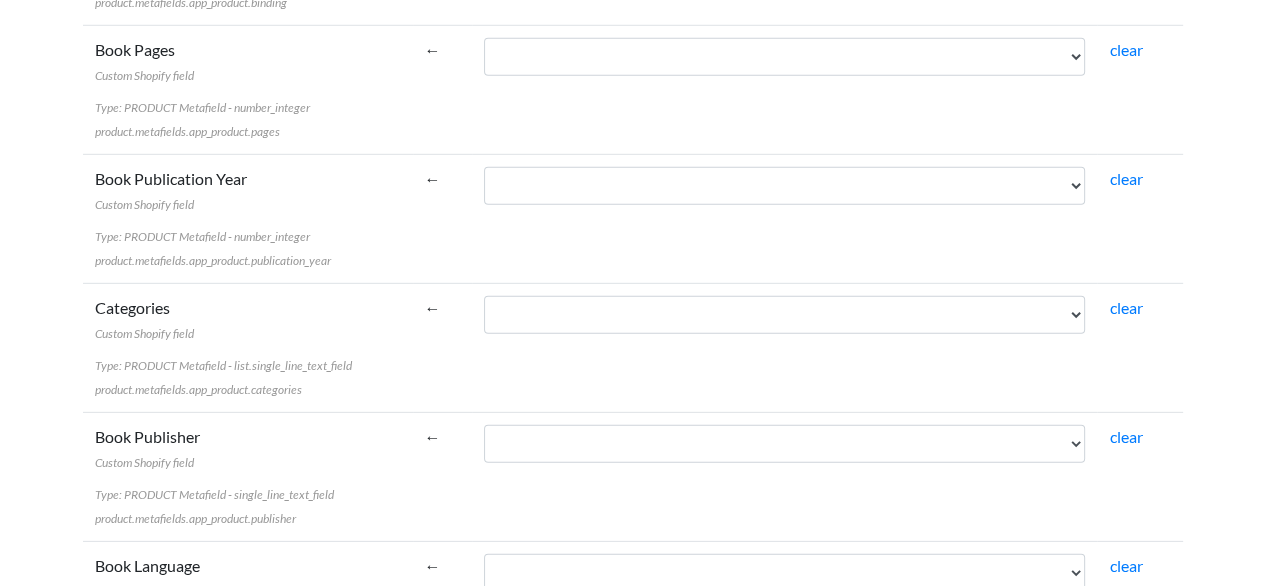 scroll, scrollTop: 5066, scrollLeft: 0, axis: vertical 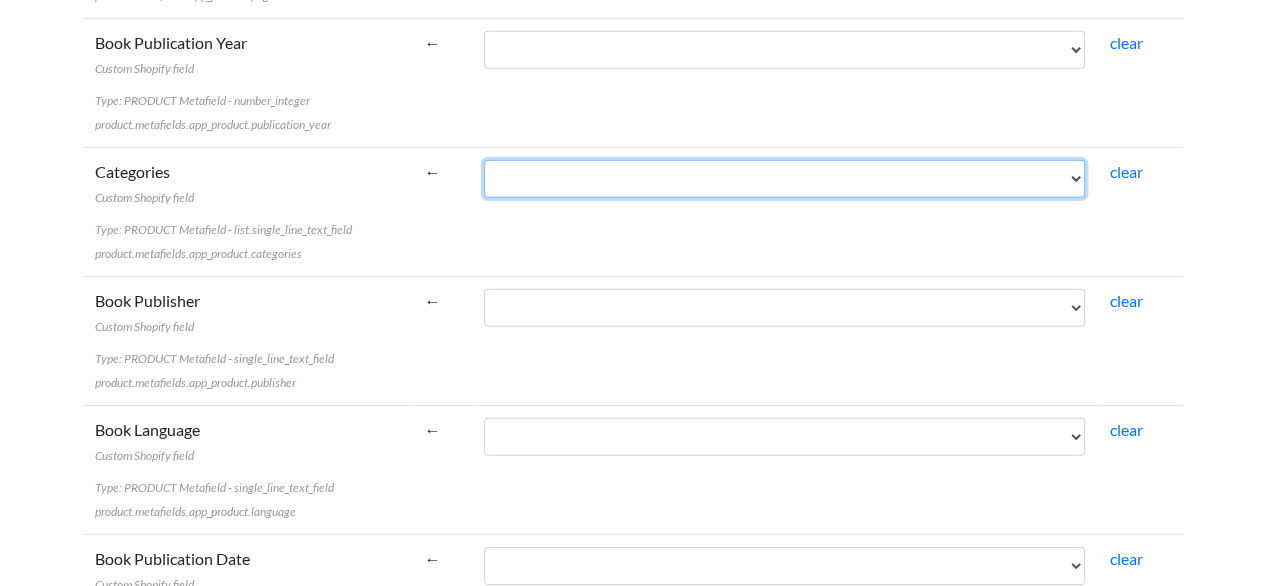 click on "web-scraper-order
web-scraper-start-url
data-page-selector
data-page-selector-href
BreadcrumbList-ListItem-name-0
BreadcrumbList-ListItem-name-1
BreadcrumbList-ListItem-name-2
Product-Offer-price-0
Product-sku-0
Product-description-0
Product-name-0
Stamp Types Intro-0
Stamp Type 1-0
Stamp Type 1 Description-0
Stamp Type 2-0
Stamp Type 2 Description-0
Stamp Type 3-0
Stamp Type 3 Description-0
Available On-0
Issue Date-0
Product Description Intro-0
Product Description Details-0
Format-0
Total Pieces-0
Description-0
Stamp Issuance Date-0
Made In-0
Shipping Info-0
Pre- or Back-Ordered Items Shipping Info-0
Order Tracking Info-0
International Shipping Info-0
Stamp - Philatelic Orders Handling Fee-0
Personalized Stamped Stationery Shipping Info-0
Related Product 1 Name-0
Recently Viewed Product 2 Type-0
Recently Viewed Product 2 Price-0
Related Product 2 Name-0
Recently Viewed Product 1 Status-0
Related Product 3 Name-0" at bounding box center (784, 179) 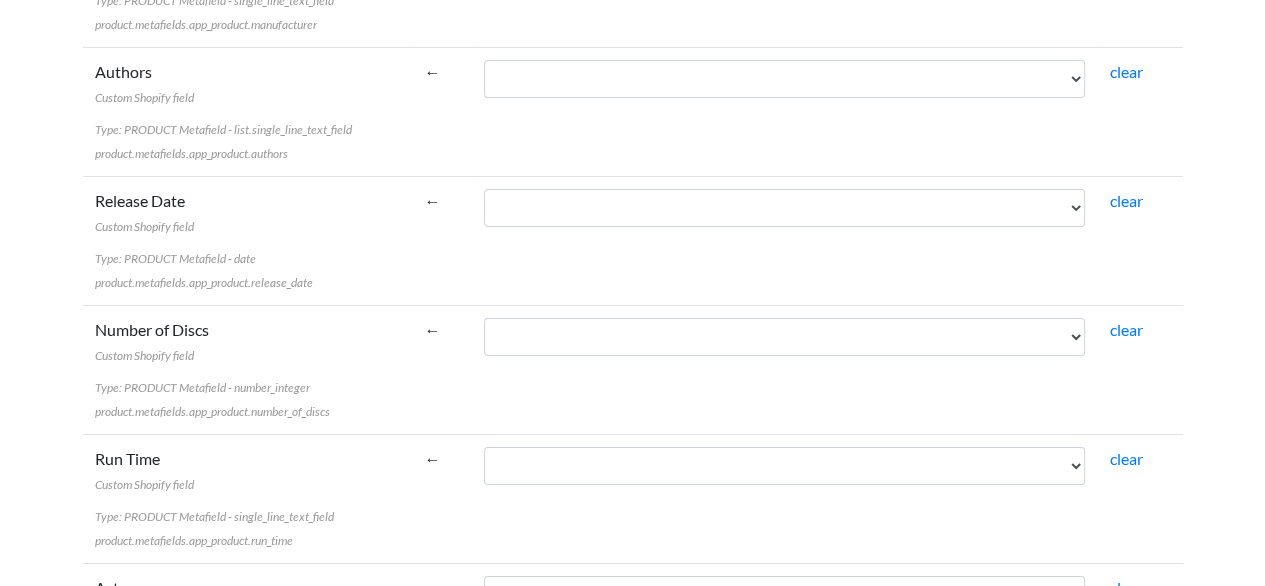 scroll, scrollTop: 5866, scrollLeft: 0, axis: vertical 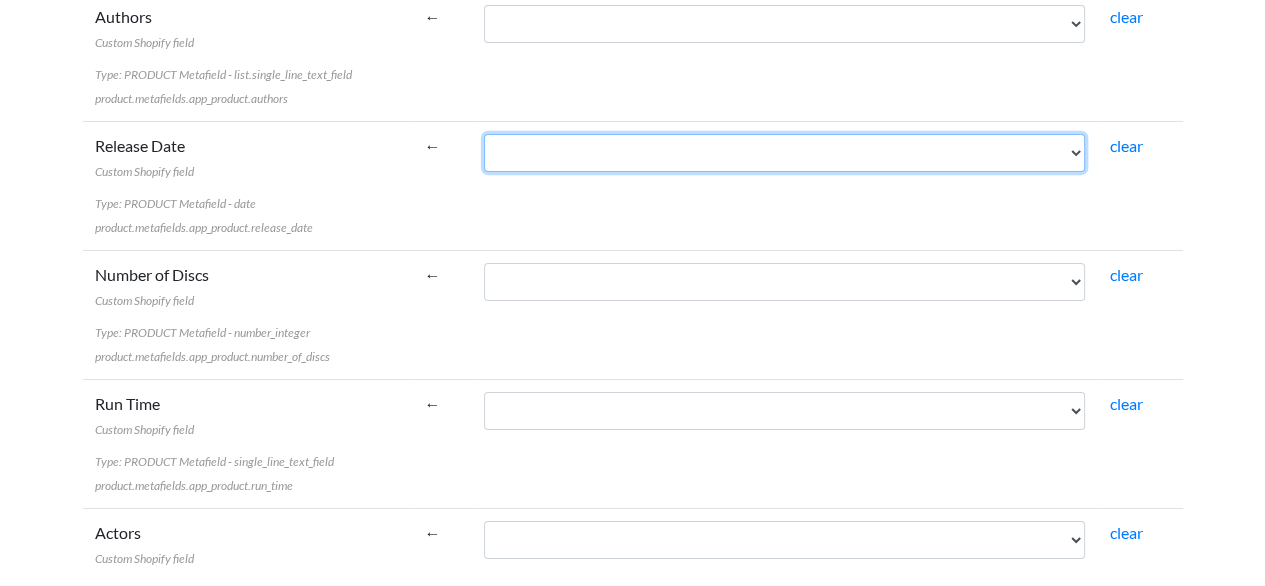 click on "web-scraper-order
web-scraper-start-url
data-page-selector
data-page-selector-href
BreadcrumbList-ListItem-name-0
BreadcrumbList-ListItem-name-1
BreadcrumbList-ListItem-name-2
Product-Offer-price-0
Product-sku-0
Product-description-0
Product-name-0
Stamp Types Intro-0
Stamp Type 1-0
Stamp Type 1 Description-0
Stamp Type 2-0
Stamp Type 2 Description-0
Stamp Type 3-0
Stamp Type 3 Description-0
Available On-0
Issue Date-0
Product Description Intro-0
Product Description Details-0
Format-0
Total Pieces-0
Description-0
Stamp Issuance Date-0
Made In-0
Shipping Info-0
Pre- or Back-Ordered Items Shipping Info-0
Order Tracking Info-0
International Shipping Info-0
Stamp - Philatelic Orders Handling Fee-0
Personalized Stamped Stationery Shipping Info-0
Related Product 1 Name-0
Recently Viewed Product 2 Type-0
Recently Viewed Product 2 Price-0
Related Product 2 Name-0
Recently Viewed Product 1 Status-0
Related Product 3 Name-0" at bounding box center (784, 153) 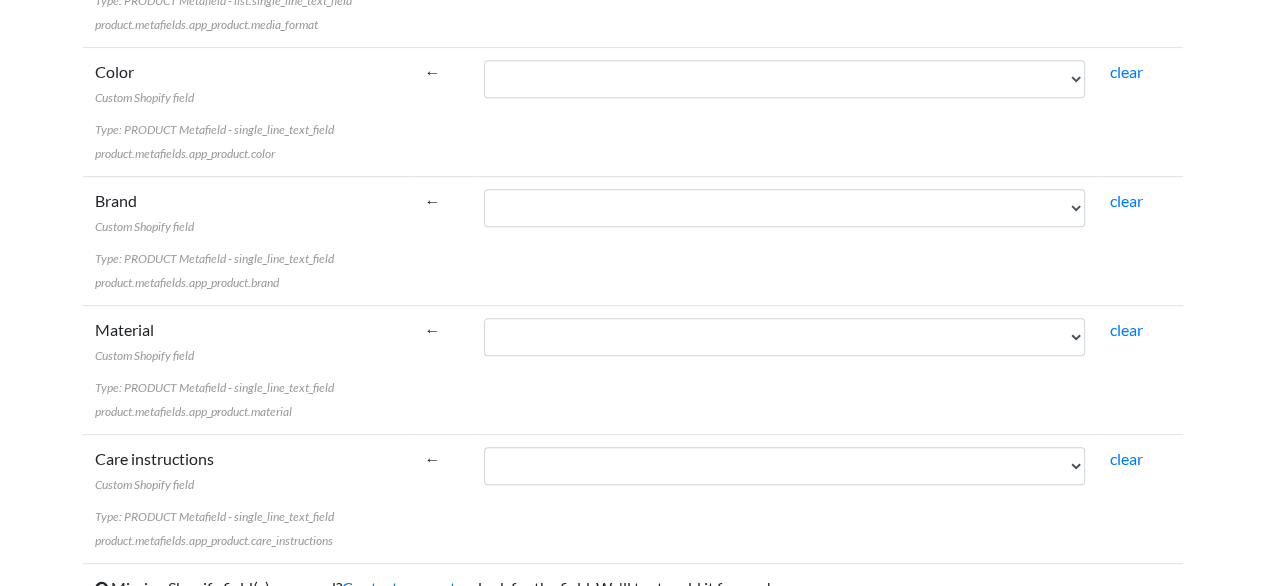 scroll, scrollTop: 7187, scrollLeft: 0, axis: vertical 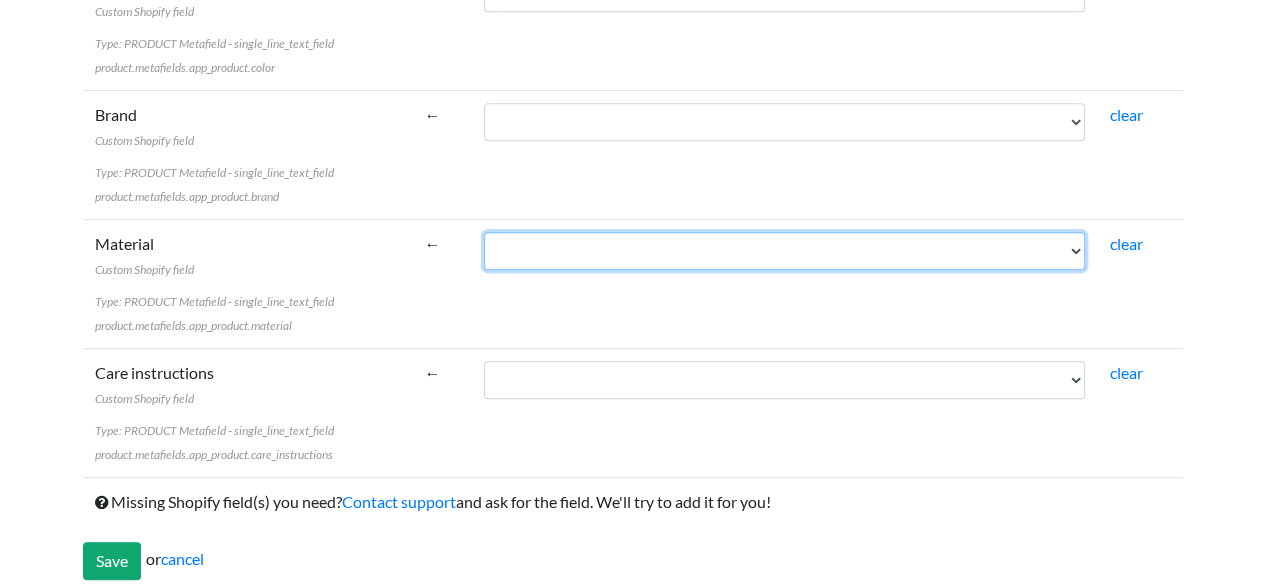 click on "web-scraper-order
web-scraper-start-url
data-page-selector
data-page-selector-href
BreadcrumbList-ListItem-name-0
BreadcrumbList-ListItem-name-1
BreadcrumbList-ListItem-name-2
Product-Offer-price-0
Product-sku-0
Product-description-0
Product-name-0
Stamp Types Intro-0
Stamp Type 1-0
Stamp Type 1 Description-0
Stamp Type 2-0
Stamp Type 2 Description-0
Stamp Type 3-0
Stamp Type 3 Description-0
Available On-0
Issue Date-0
Product Description Intro-0
Product Description Details-0
Format-0
Total Pieces-0
Description-0
Stamp Issuance Date-0
Made In-0
Shipping Info-0
Pre- or Back-Ordered Items Shipping Info-0
Order Tracking Info-0
International Shipping Info-0
Stamp - Philatelic Orders Handling Fee-0
Personalized Stamped Stationery Shipping Info-0
Related Product 1 Name-0
Recently Viewed Product 2 Type-0
Recently Viewed Product 2 Price-0
Related Product 2 Name-0
Recently Viewed Product 1 Status-0
Related Product 3 Name-0" at bounding box center (784, 251) 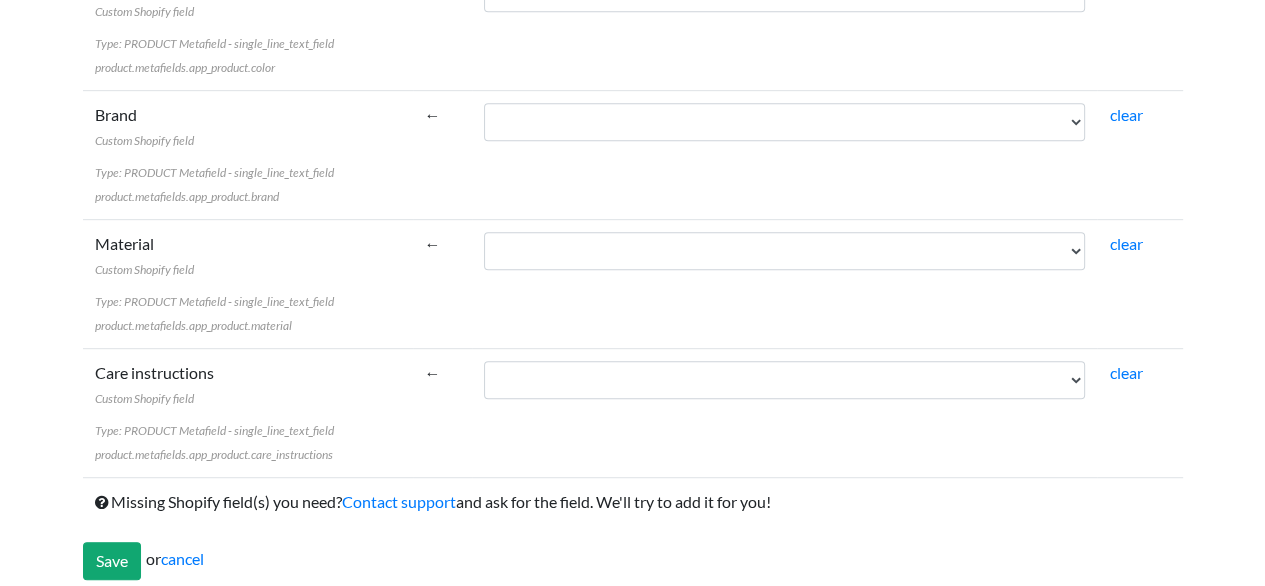 click on "web-scraper-order
web-scraper-start-url
data-page-selector
data-page-selector-href
BreadcrumbList-ListItem-name-0
BreadcrumbList-ListItem-name-1
BreadcrumbList-ListItem-name-2
Product-Offer-price-0
Product-sku-0
Product-description-0
Product-name-0
Stamp Types Intro-0
Stamp Type 1-0
Stamp Type 1 Description-0
Stamp Type 2-0
Stamp Type 2 Description-0
Stamp Type 3-0
Stamp Type 3 Description-0
Available On-0
Issue Date-0
Product Description Intro-0
Product Description Details-0
Format-0
Total Pieces-0
Description-0
Stamp Issuance Date-0
Made In-0
Shipping Info-0
Pre- or Back-Ordered Items Shipping Info-0
Order Tracking Info-0
International Shipping Info-0
Stamp - Philatelic Orders Handling Fee-0
Personalized Stamped Stationery Shipping Info-0
Related Product 1 Name-0
Recently Viewed Product 2 Type-0
Recently Viewed Product 2 Price-0
Related Product 2 Name-0
Recently Viewed Product 1 Status-0
Related Product 3 Name-0" at bounding box center [784, 154] 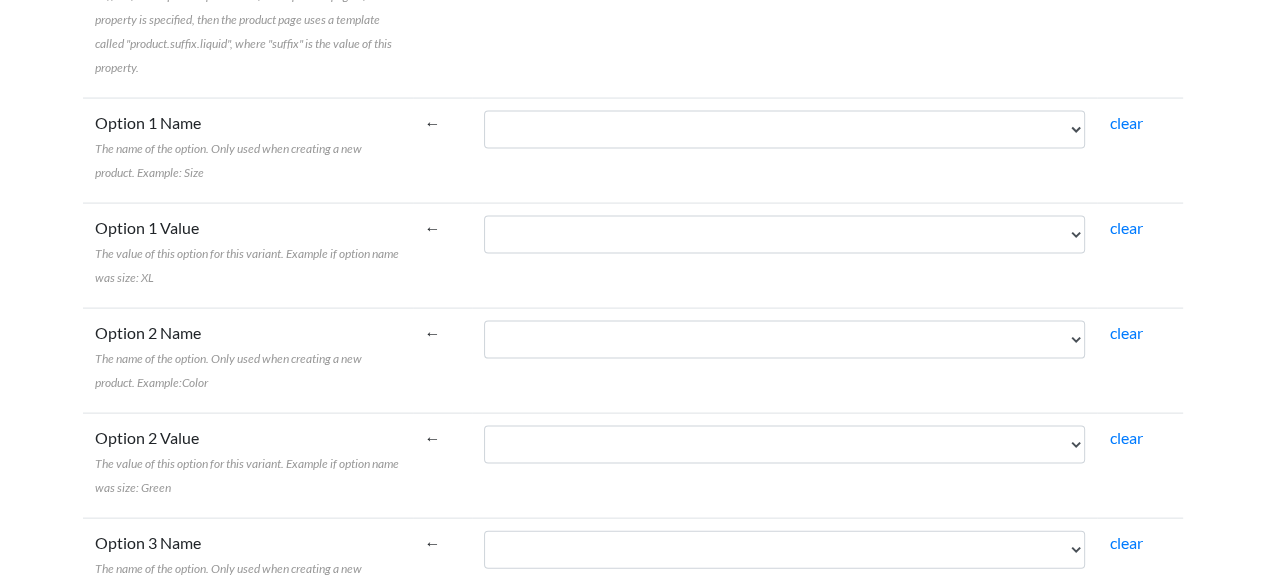 scroll, scrollTop: 3320, scrollLeft: 0, axis: vertical 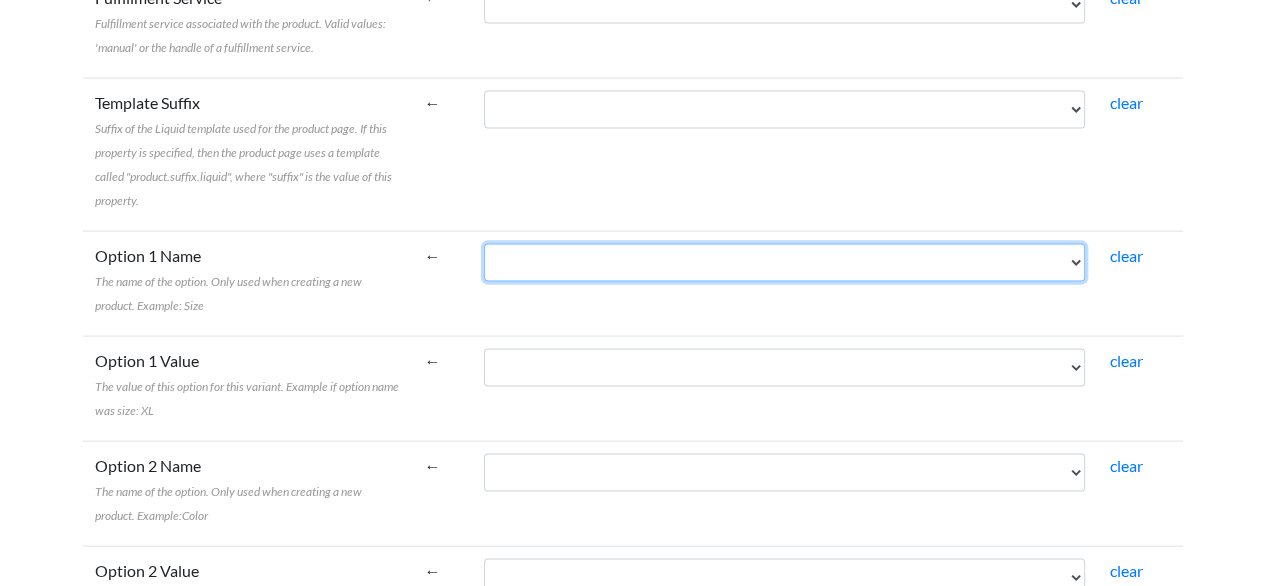 click on "web-scraper-order
web-scraper-start-url
data-page-selector
data-page-selector-href
BreadcrumbList-ListItem-name-0
BreadcrumbList-ListItem-name-1
BreadcrumbList-ListItem-name-2
Product-Offer-price-0
Product-sku-0
Product-description-0
Product-name-0
Stamp Types Intro-0
Stamp Type 1-0
Stamp Type 1 Description-0
Stamp Type 2-0
Stamp Type 2 Description-0
Stamp Type 3-0
Stamp Type 3 Description-0
Available On-0
Issue Date-0
Product Description Intro-0
Product Description Details-0
Format-0
Total Pieces-0
Description-0
Stamp Issuance Date-0
Made In-0
Shipping Info-0
Pre- or Back-Ordered Items Shipping Info-0
Order Tracking Info-0
International Shipping Info-0
Stamp - Philatelic Orders Handling Fee-0
Personalized Stamped Stationery Shipping Info-0
Related Product 1 Name-0
Recently Viewed Product 2 Type-0
Recently Viewed Product 2 Price-0
Related Product 2 Name-0
Recently Viewed Product 1 Status-0
Related Product 3 Name-0" at bounding box center [784, 263] 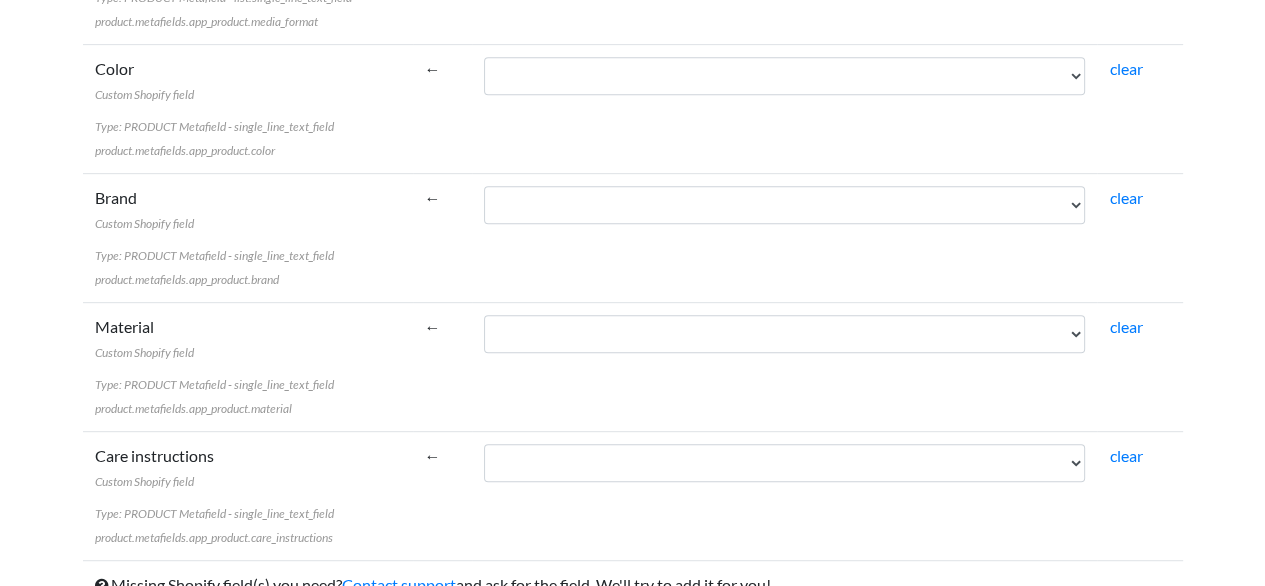 scroll, scrollTop: 7187, scrollLeft: 0, axis: vertical 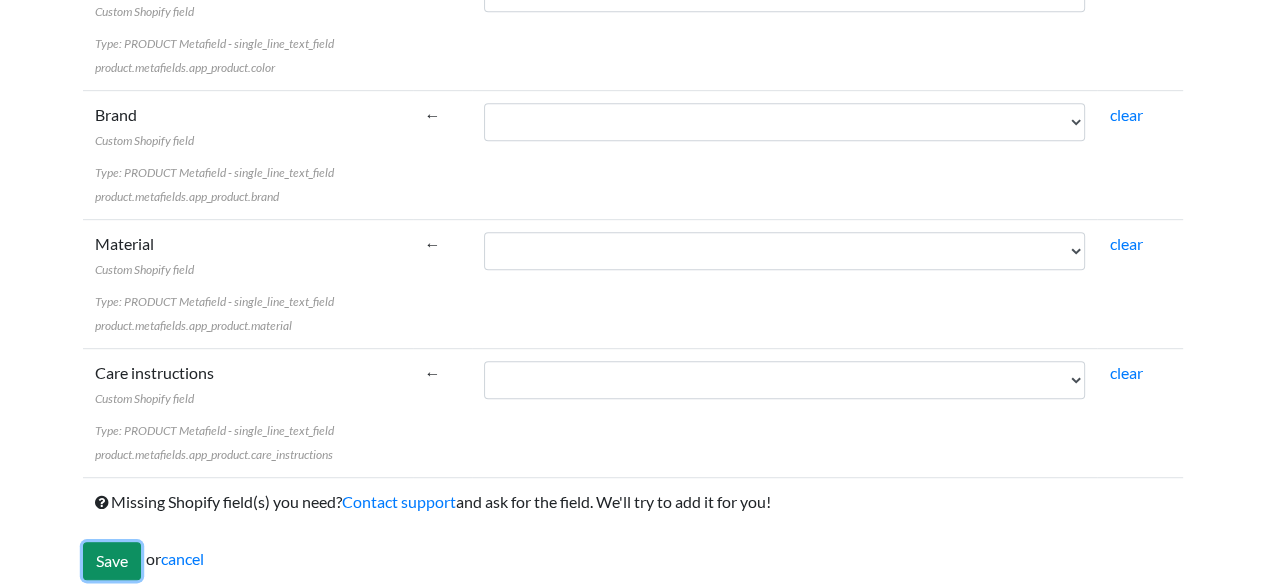 click on "Save" at bounding box center [112, 561] 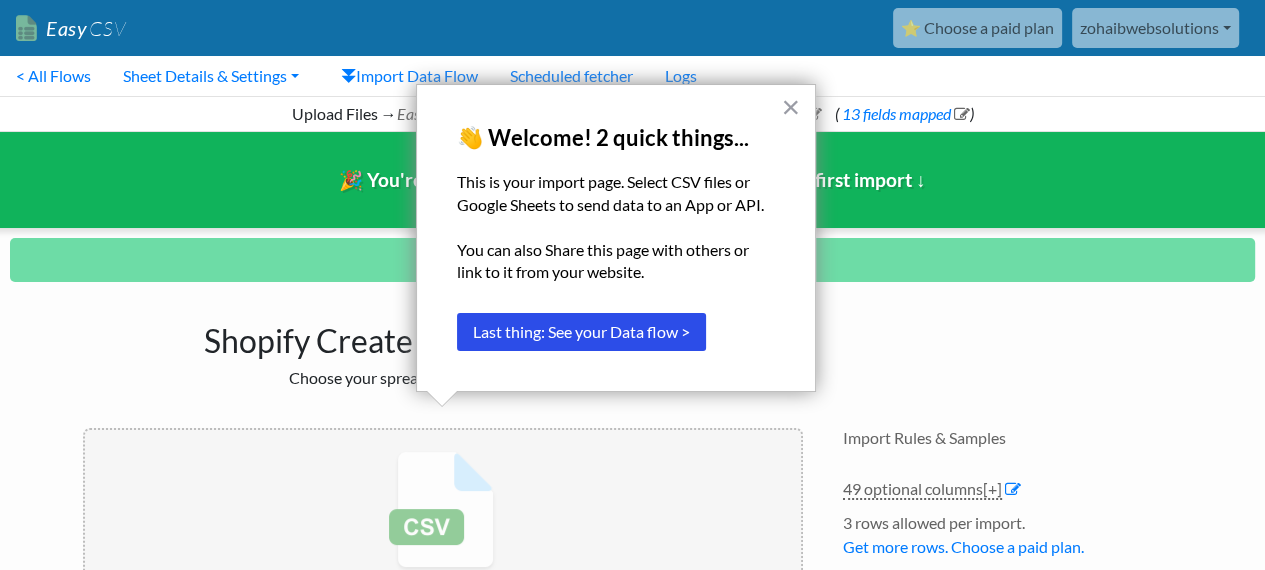 scroll, scrollTop: 84, scrollLeft: 0, axis: vertical 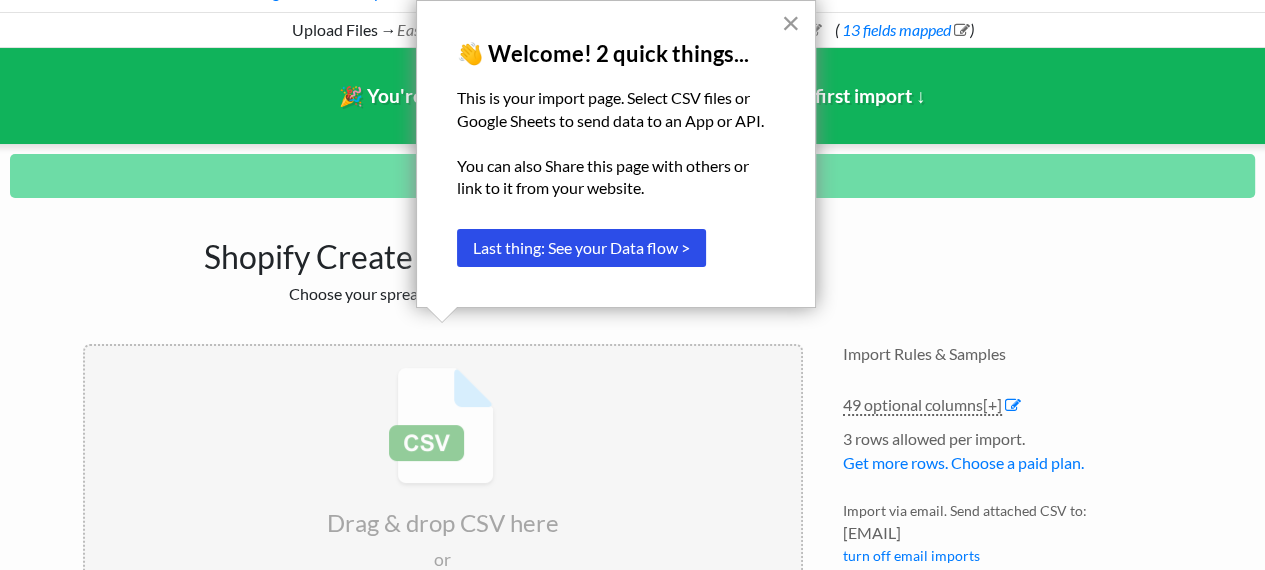 click on "×" at bounding box center [790, 23] 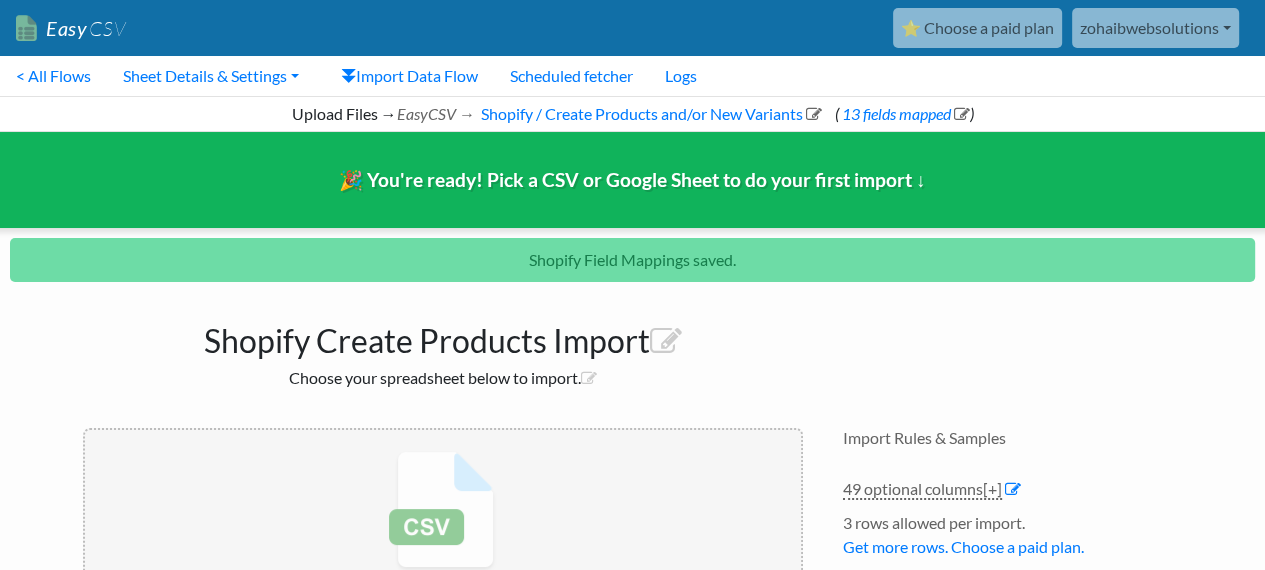scroll, scrollTop: 0, scrollLeft: 0, axis: both 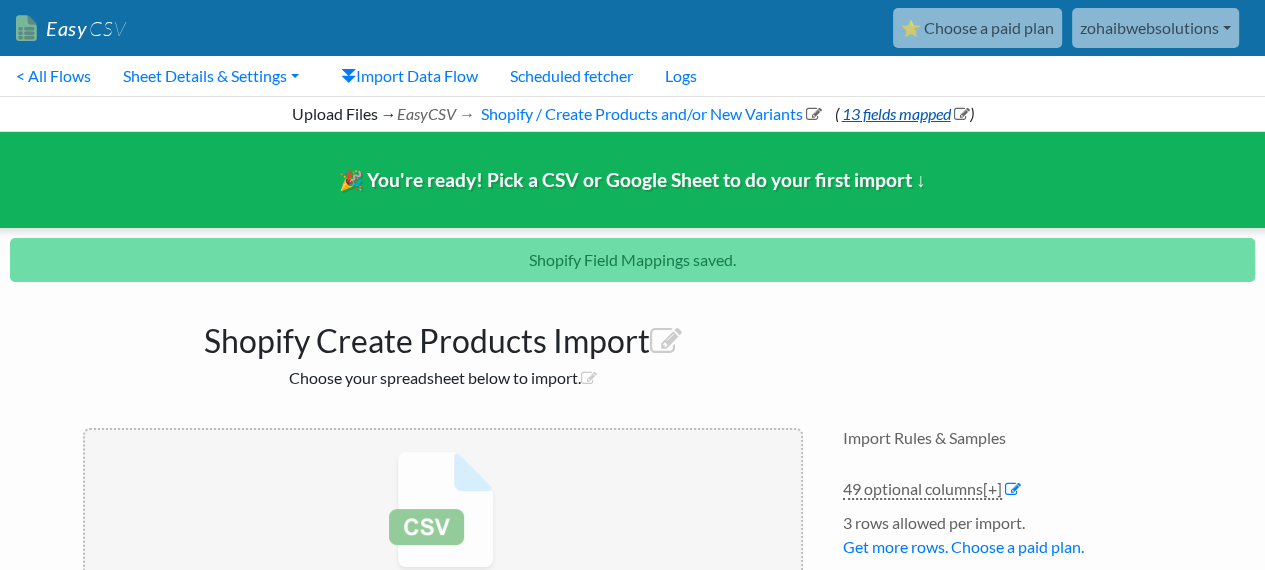 click on "13 fields mapped" at bounding box center (903, 113) 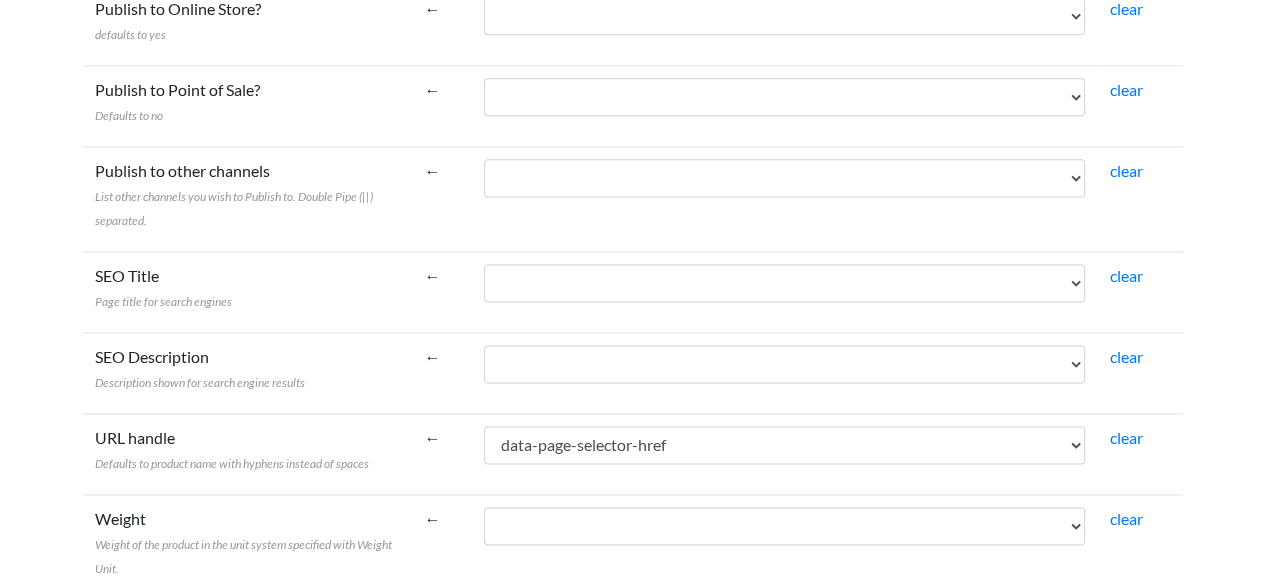 scroll, scrollTop: 2189, scrollLeft: 0, axis: vertical 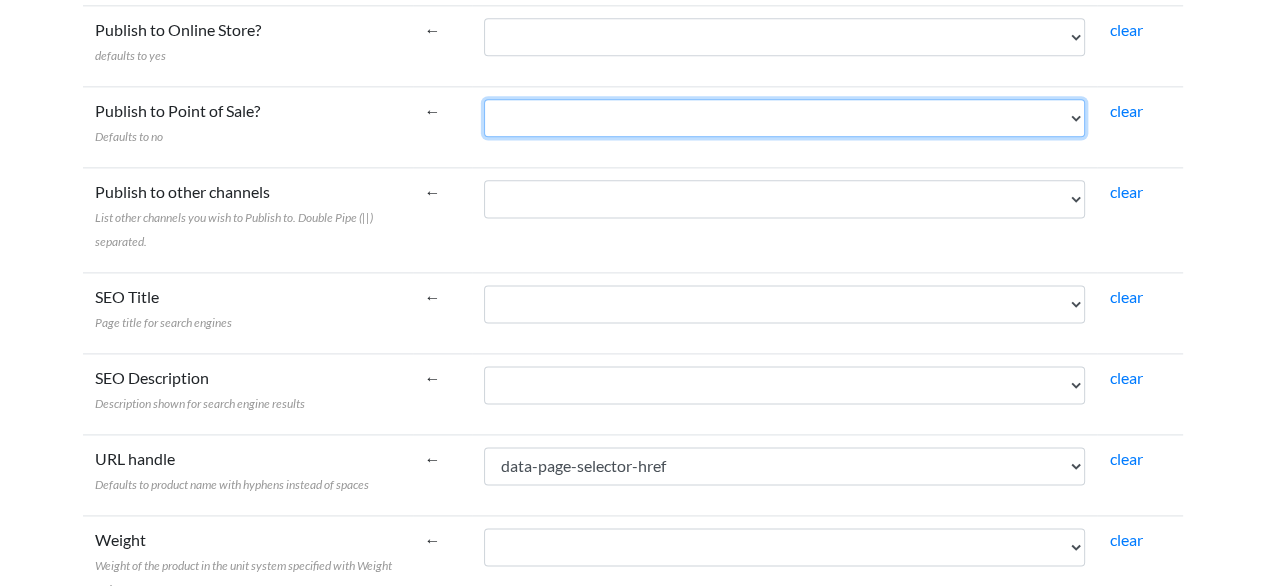 click on "web-scraper-order
web-scraper-start-url
data-page-selector
data-page-selector-href
BreadcrumbList-ListItem-name-0
BreadcrumbList-ListItem-name-1
BreadcrumbList-ListItem-name-2
Product-Offer-price-0
Product-sku-0
Product-description-0
Product-name-0
Stamp Types Intro-0
Stamp Type 1-0
Stamp Type 1 Description-0
Stamp Type 2-0
Stamp Type 2 Description-0
Stamp Type 3-0
Stamp Type 3 Description-0
Available On-0
Issue Date-0
Product Description Intro-0
Product Description Details-0
Format-0
Total Pieces-0
Description-0
Stamp Issuance Date-0
Made In-0
Shipping Info-0
Pre- or Back-Ordered Items Shipping Info-0
Order Tracking Info-0
International Shipping Info-0
Stamp - Philatelic Orders Handling Fee-0
Personalized Stamped Stationery Shipping Info-0
Related Product 1 Name-0
Recently Viewed Product 2 Type-0
Recently Viewed Product 2 Price-0
Related Product 2 Name-0
Recently Viewed Product 1 Status-0
Related Product 3 Name-0" at bounding box center [784, 118] 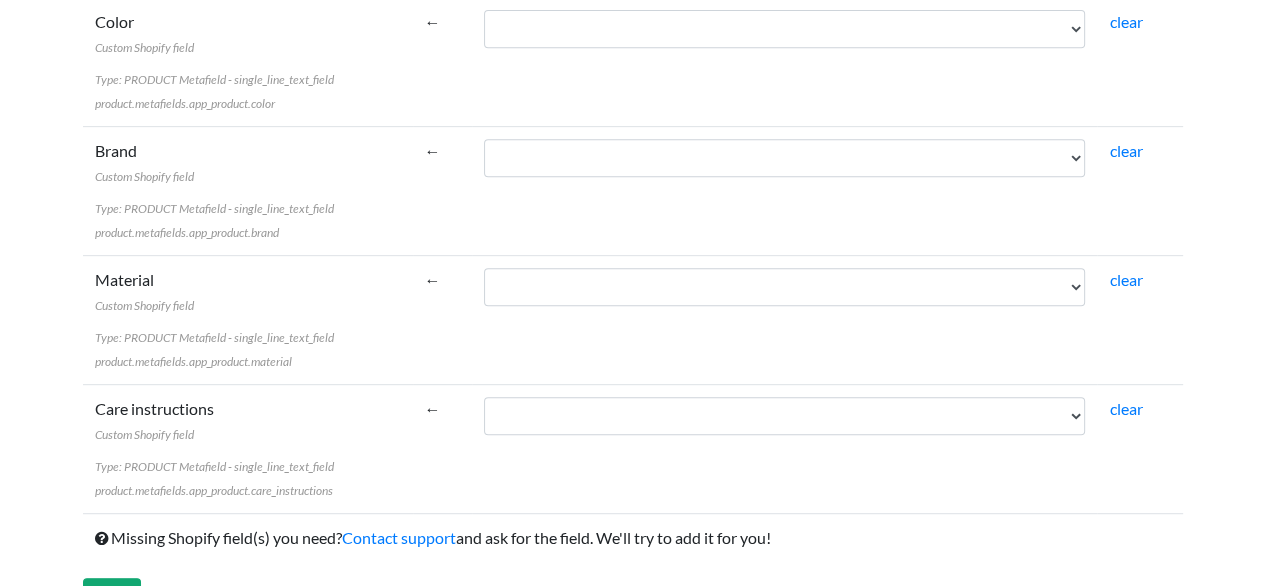 scroll, scrollTop: 7123, scrollLeft: 0, axis: vertical 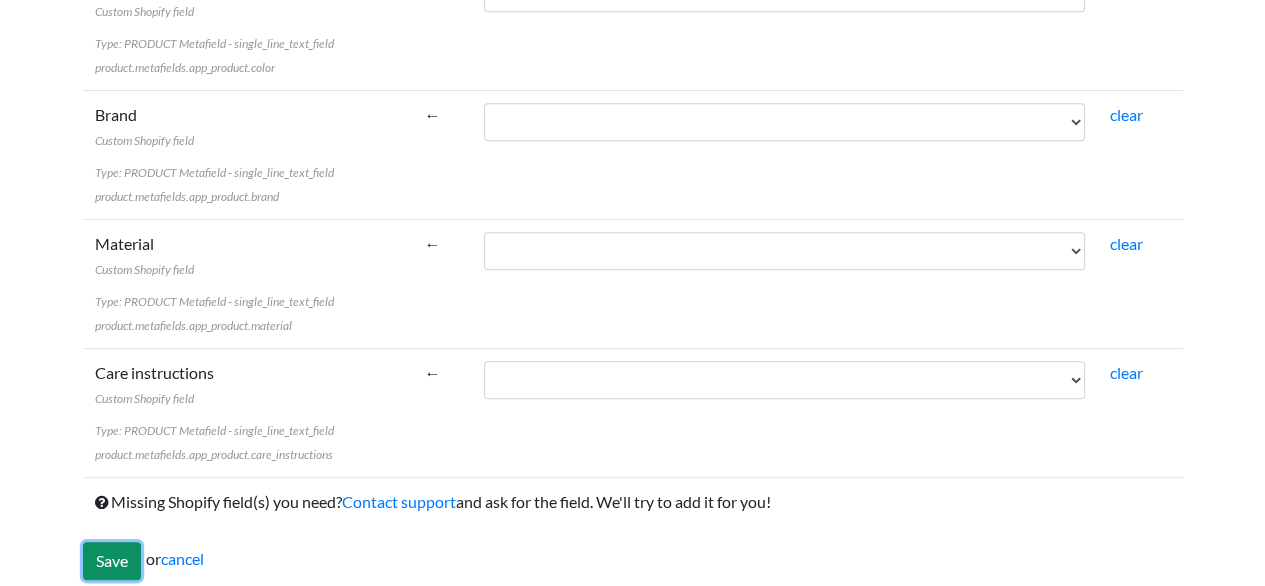 click on "Save" at bounding box center [112, 561] 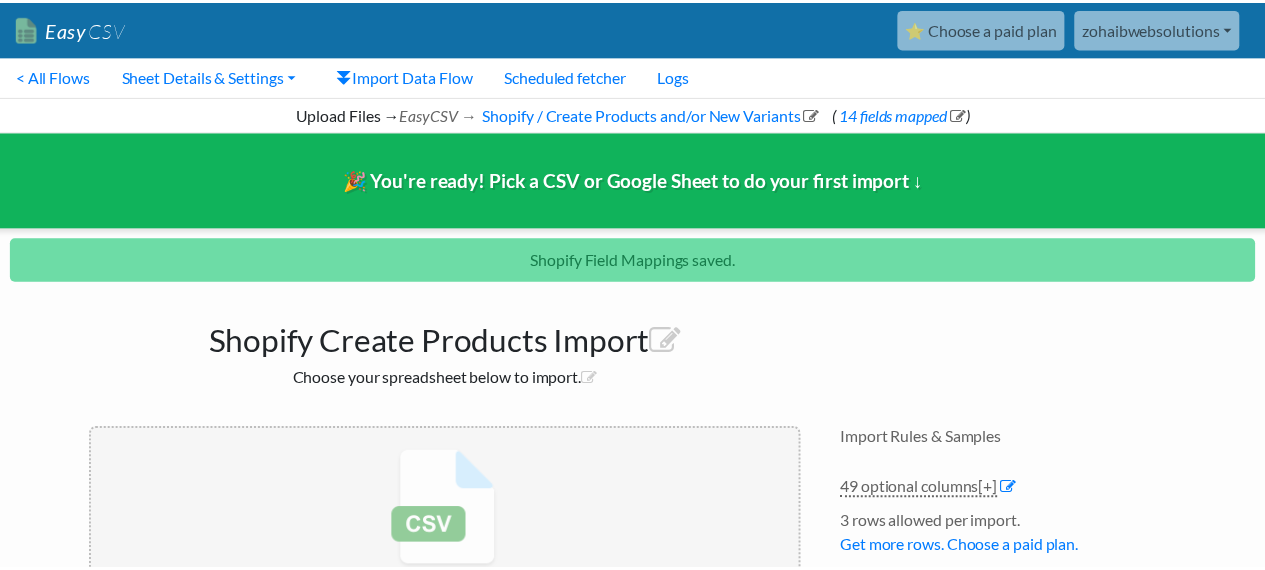 scroll, scrollTop: 0, scrollLeft: 0, axis: both 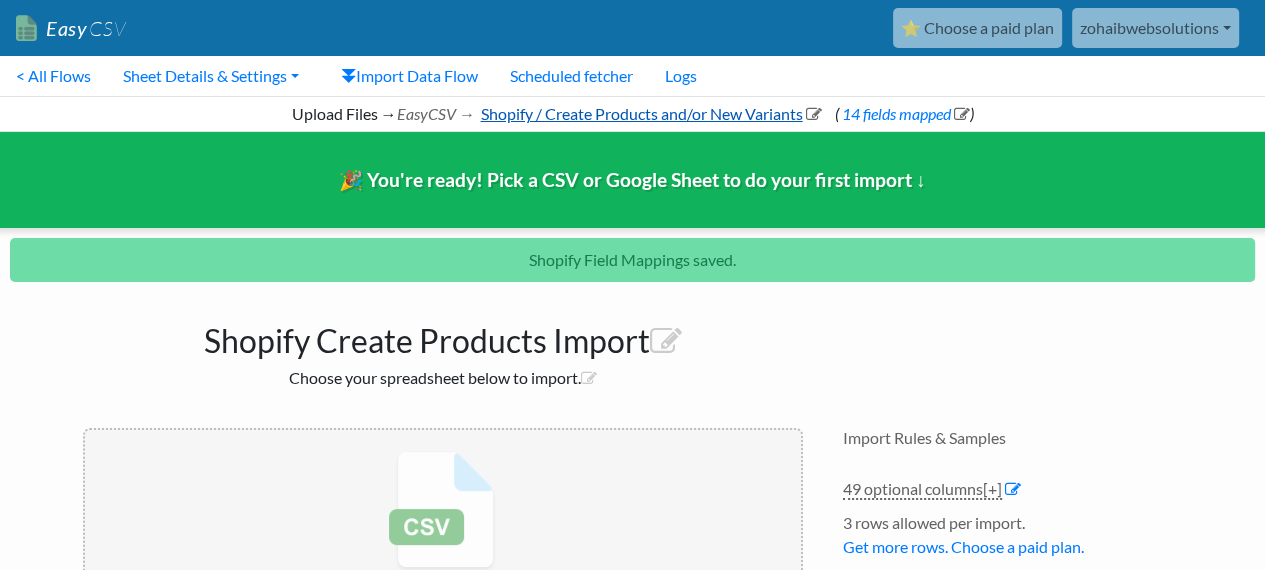 click on "Shopify / Create Products and/or New Variants" at bounding box center [649, 113] 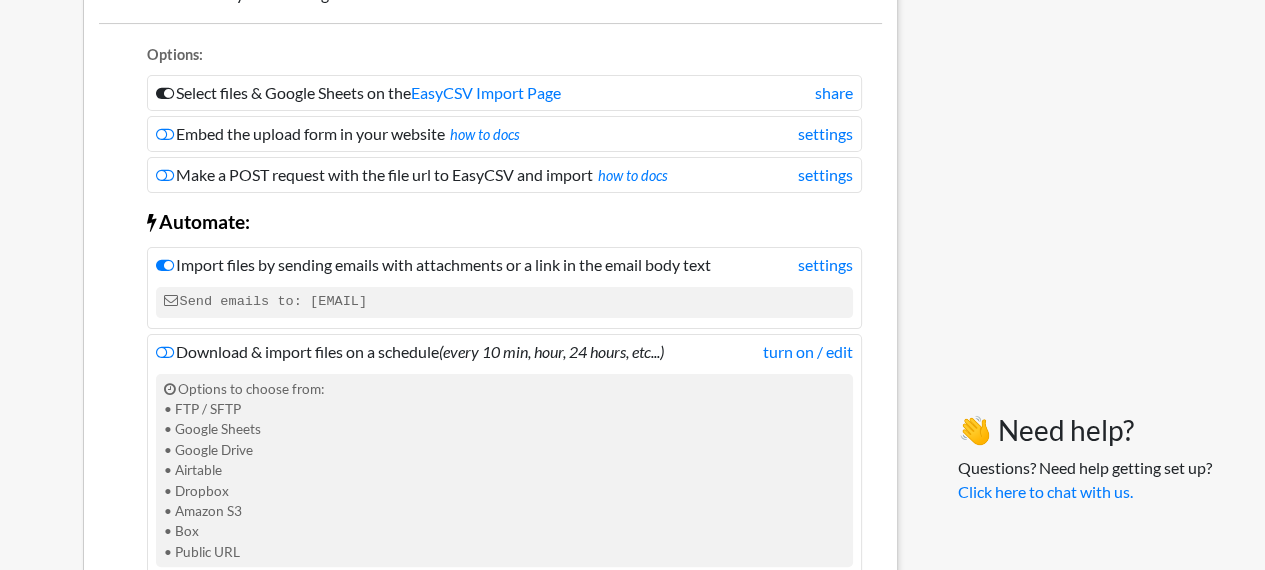 scroll, scrollTop: 0, scrollLeft: 0, axis: both 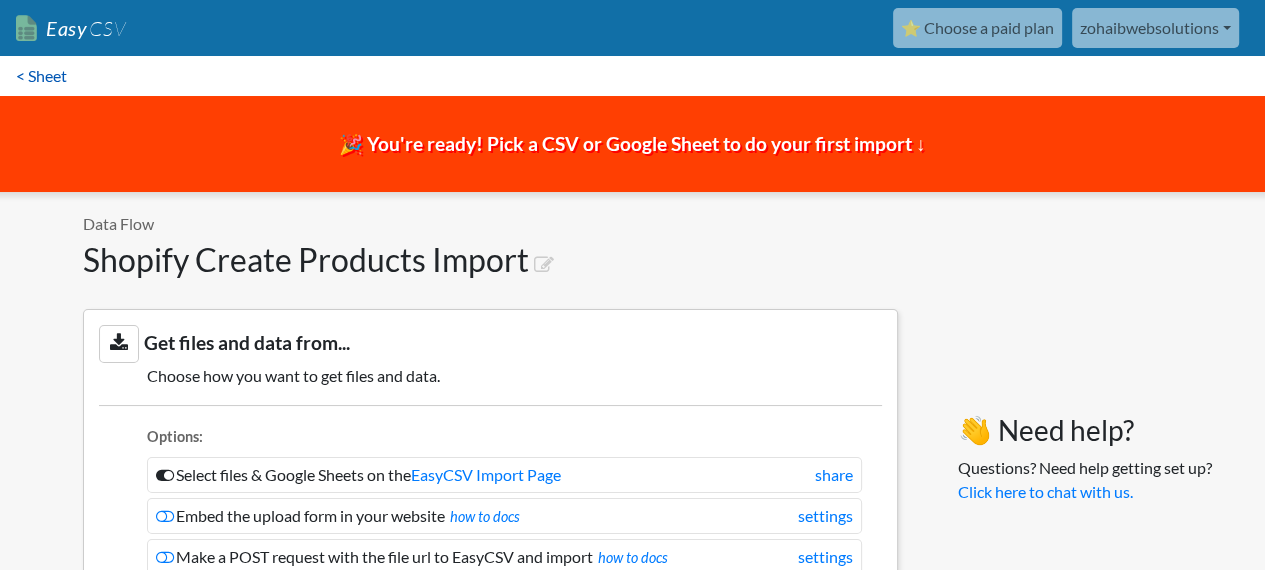 click on "< Sheet" at bounding box center [41, 76] 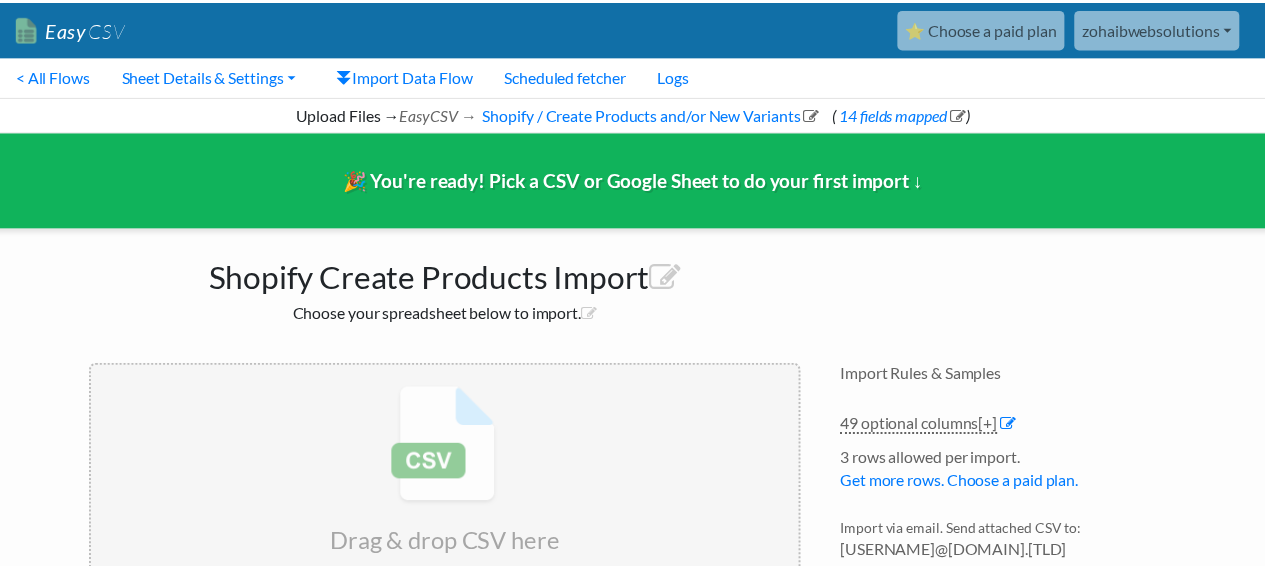 scroll, scrollTop: 0, scrollLeft: 0, axis: both 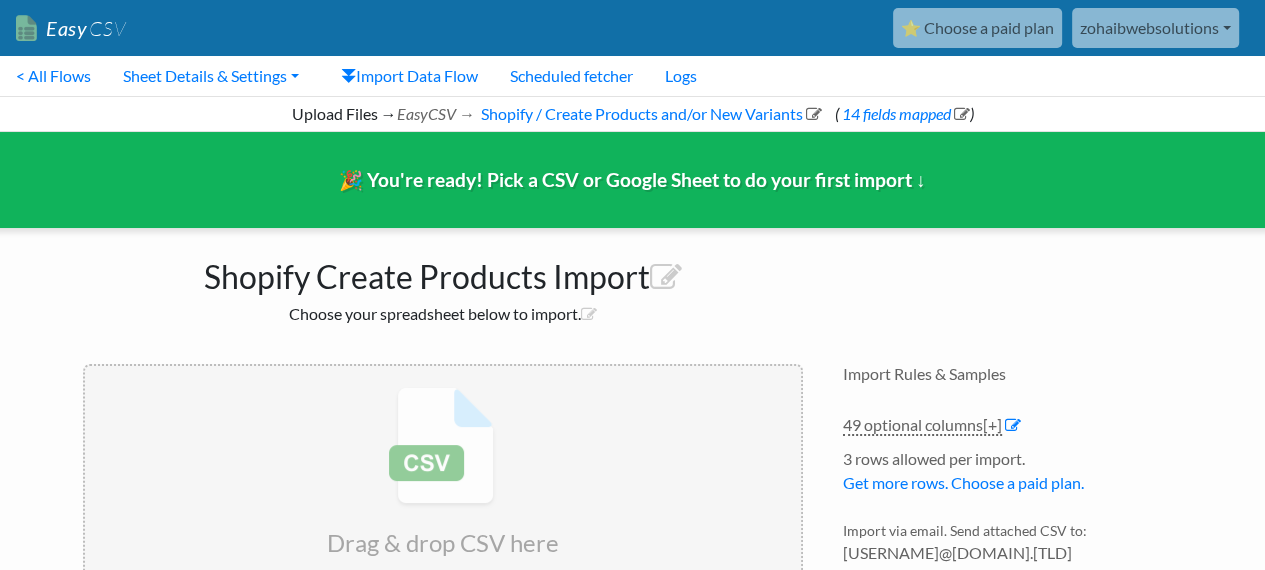 click on "Upload Files  →
EasyCSV →
Shopify / Create Products and/or New Variants    ( 14 fields mapped  )" at bounding box center [632, 114] 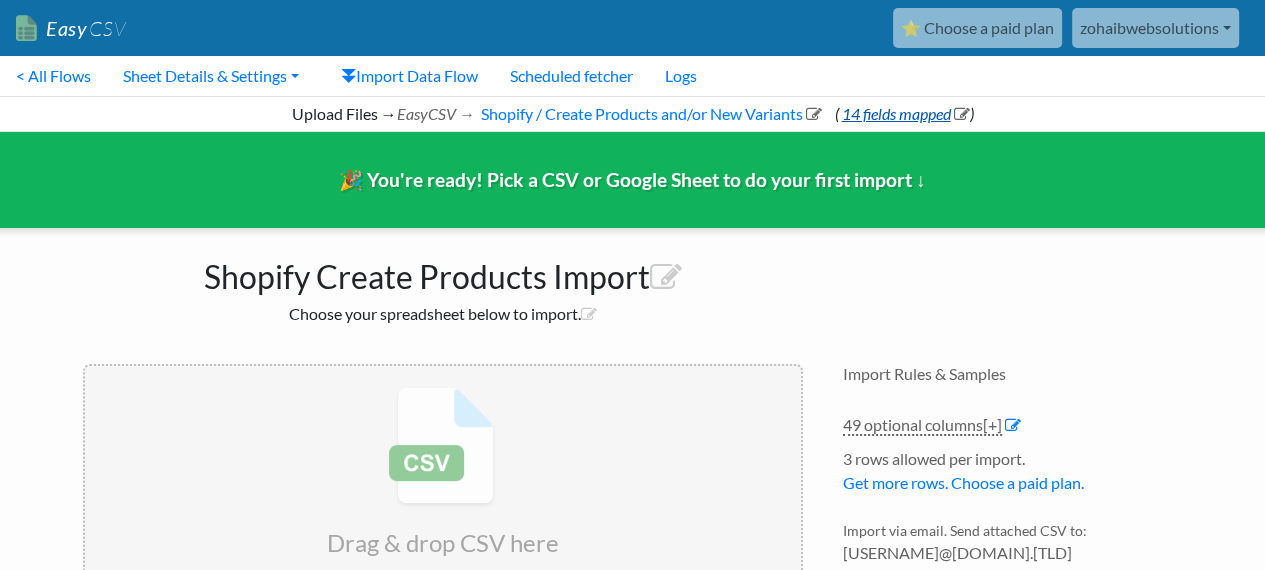 click on "14 fields mapped" at bounding box center (903, 113) 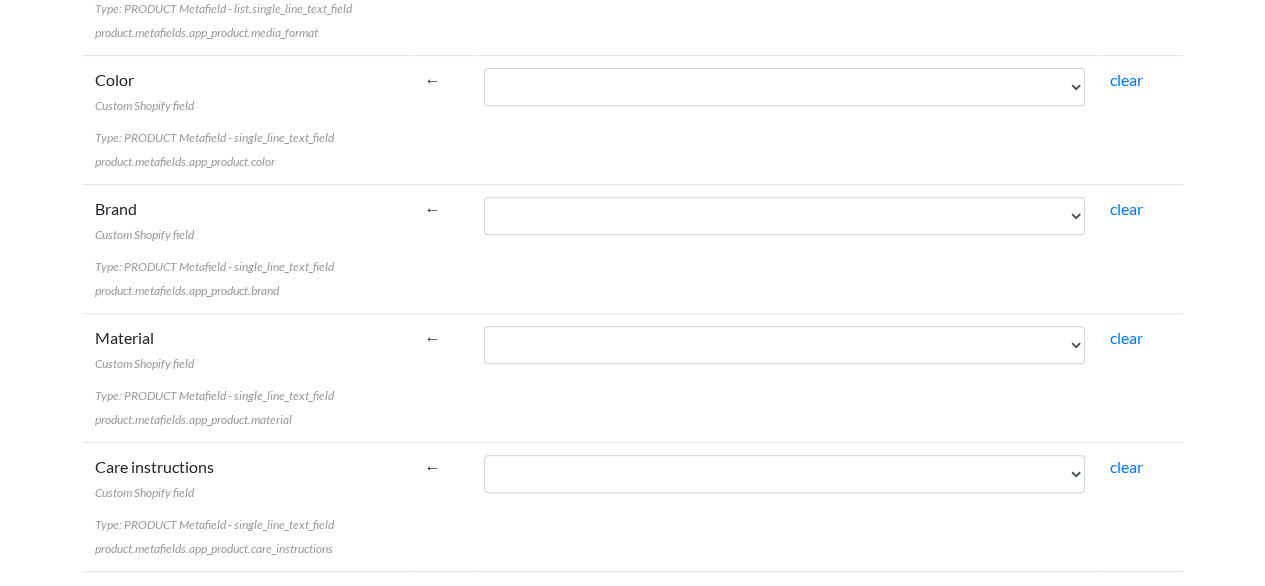 scroll, scrollTop: 7123, scrollLeft: 0, axis: vertical 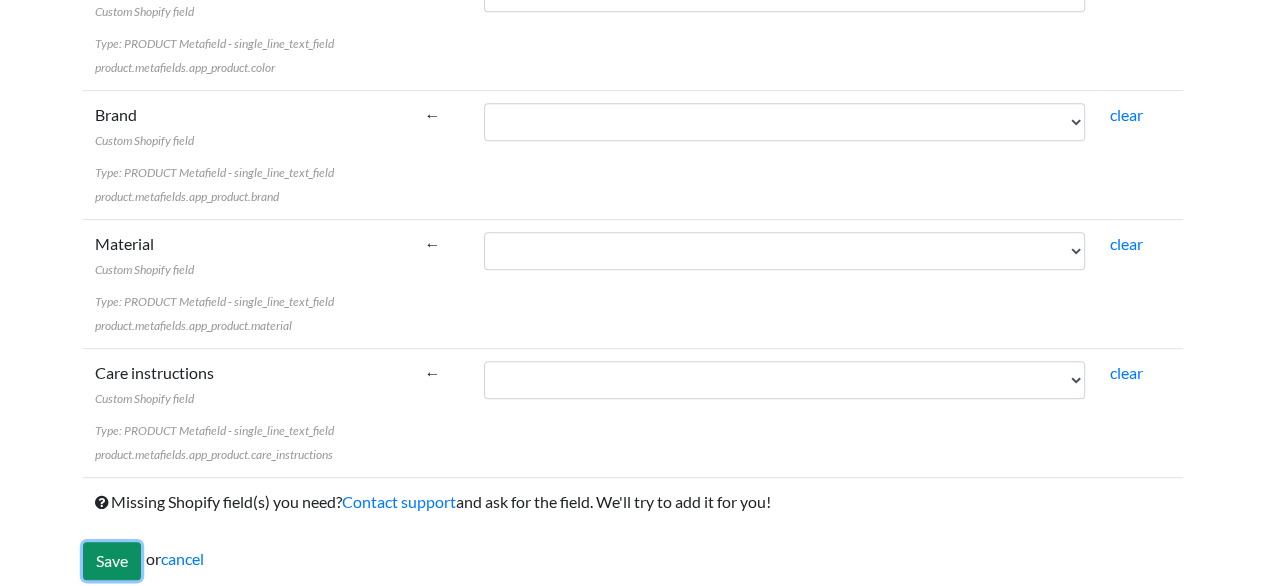click on "Save" at bounding box center [112, 561] 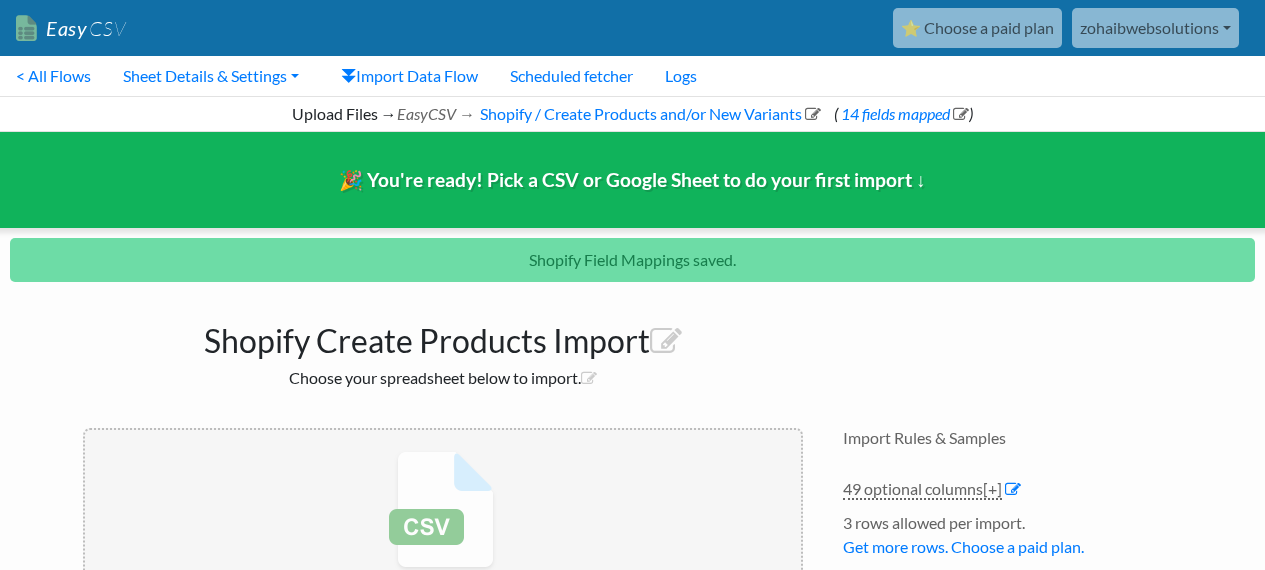 scroll, scrollTop: 0, scrollLeft: 0, axis: both 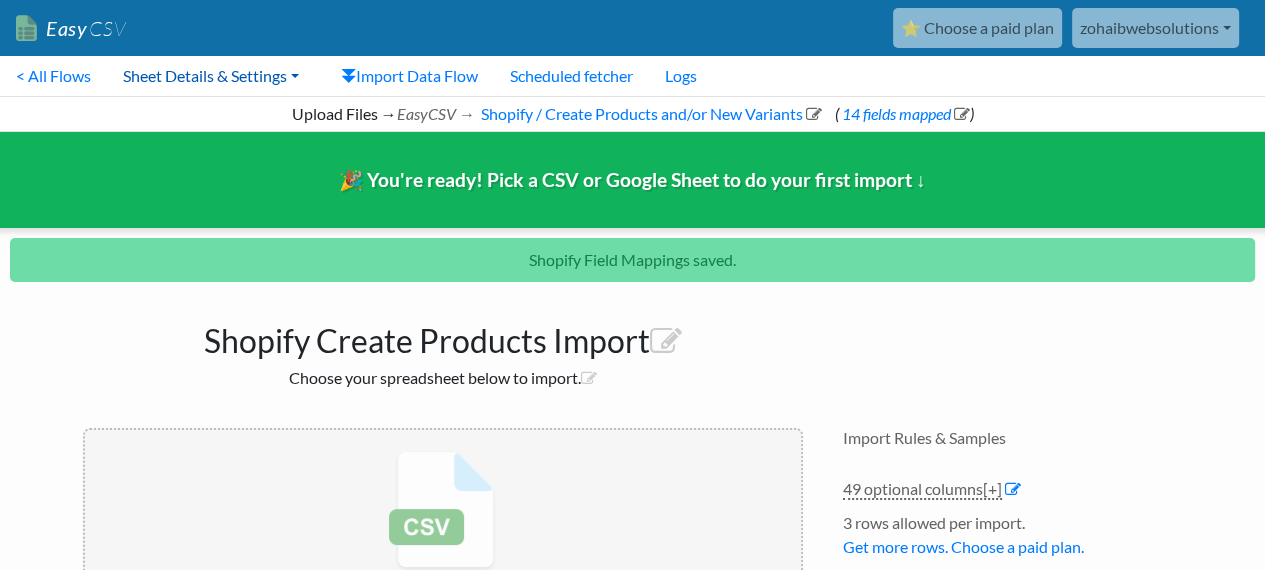 click on "Sheet Details & Settings" at bounding box center [211, 76] 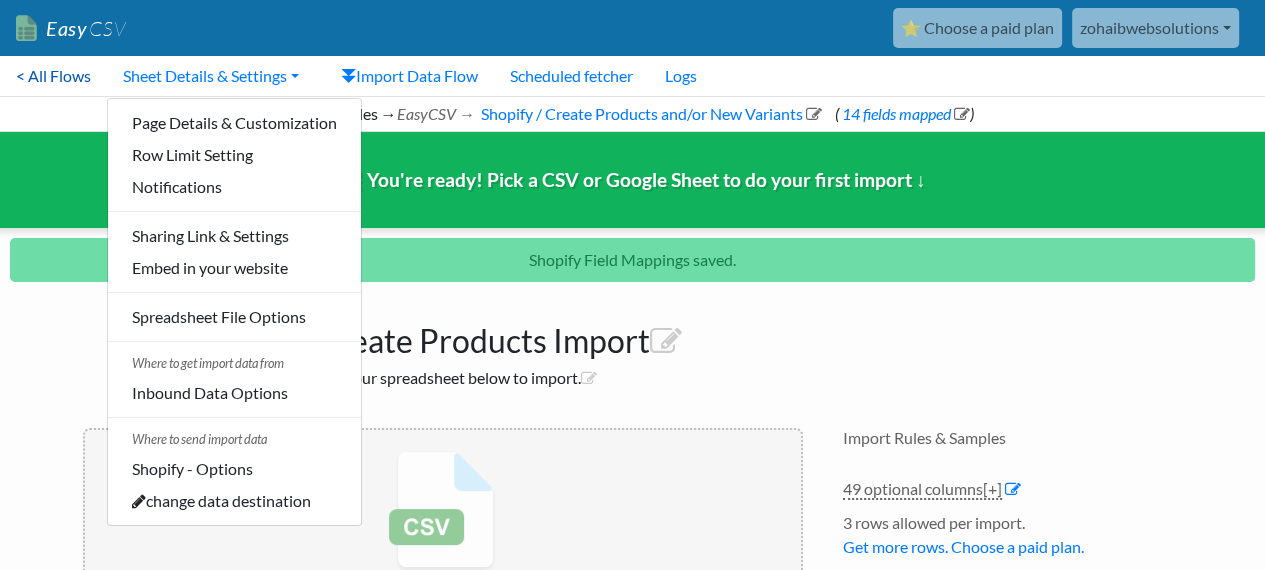 click on "< All Flows" at bounding box center (53, 76) 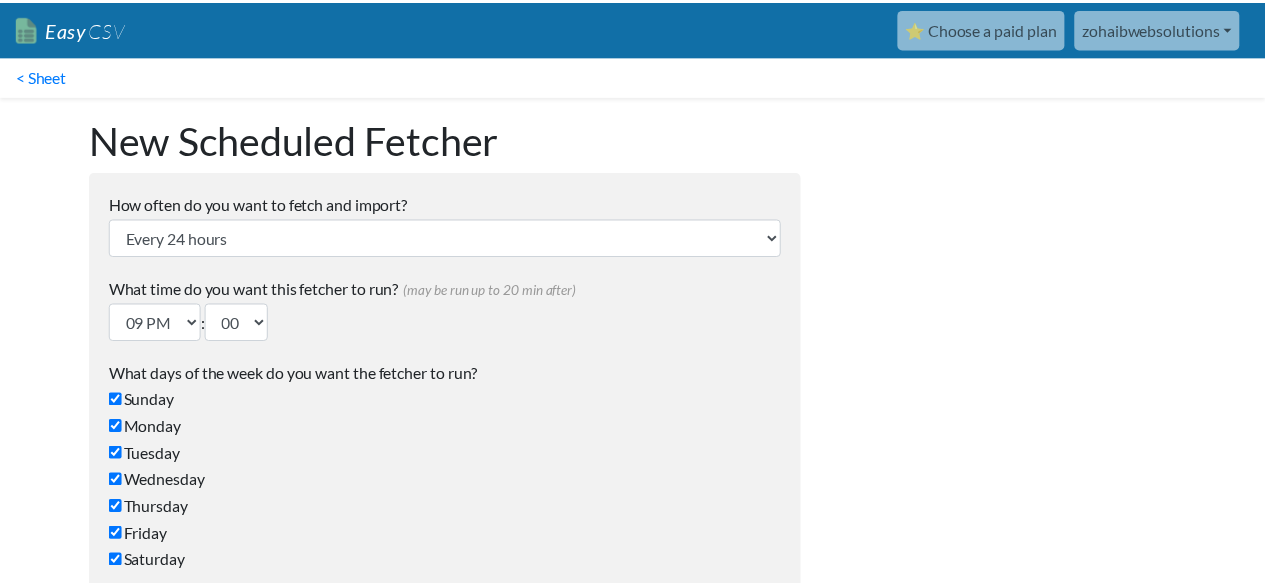 scroll, scrollTop: 0, scrollLeft: 0, axis: both 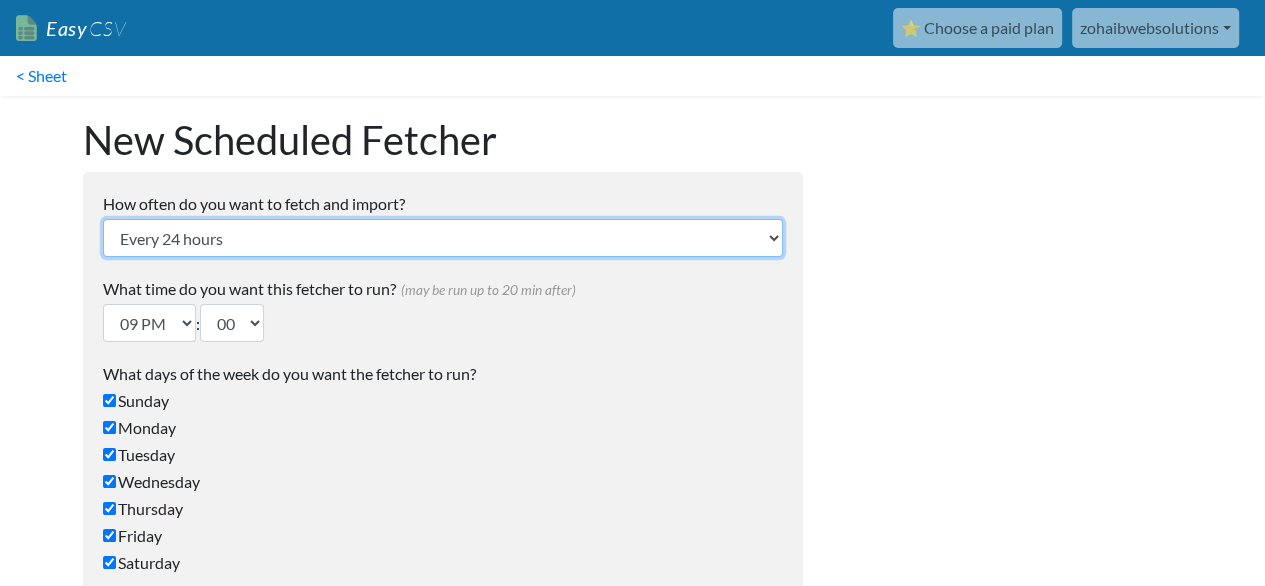 click on "Every 24 hours
Every 4 hours
Every hour
Every 10-20 minutes
Every 1 week
Every 2 weeks" at bounding box center (443, 238) 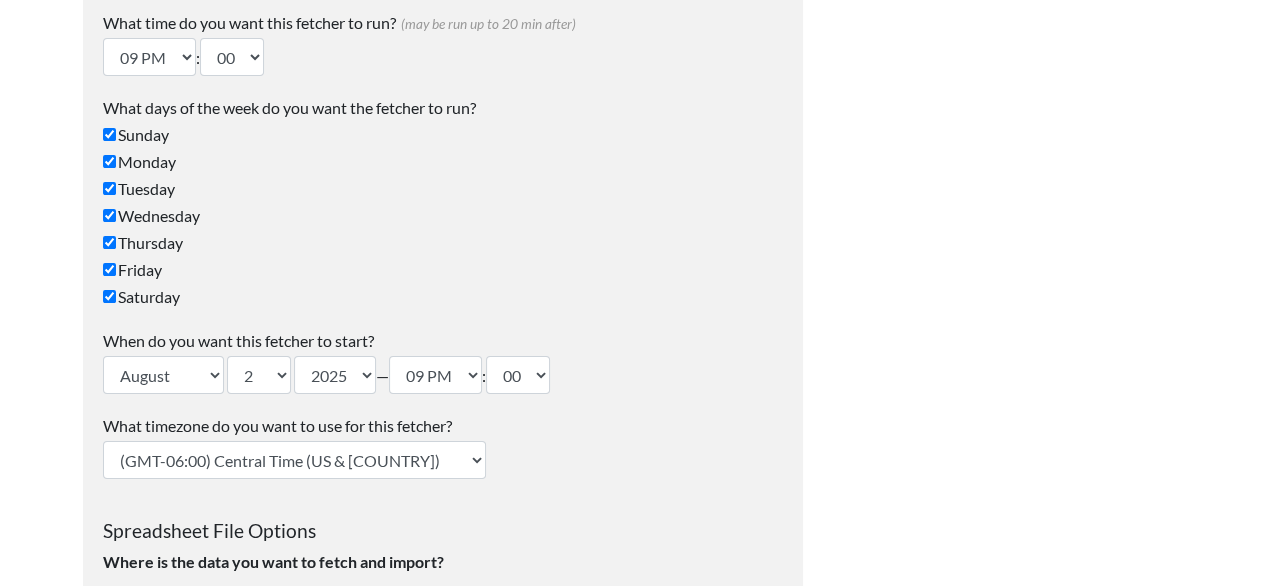 scroll, scrollTop: 0, scrollLeft: 0, axis: both 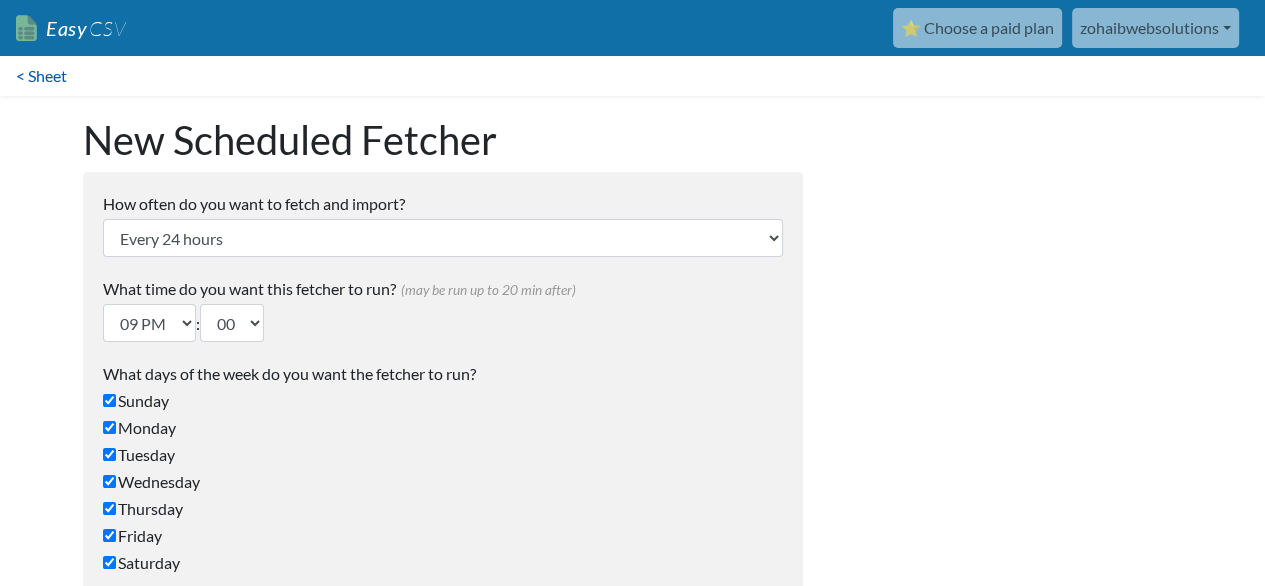 click on "< Sheet" at bounding box center (41, 76) 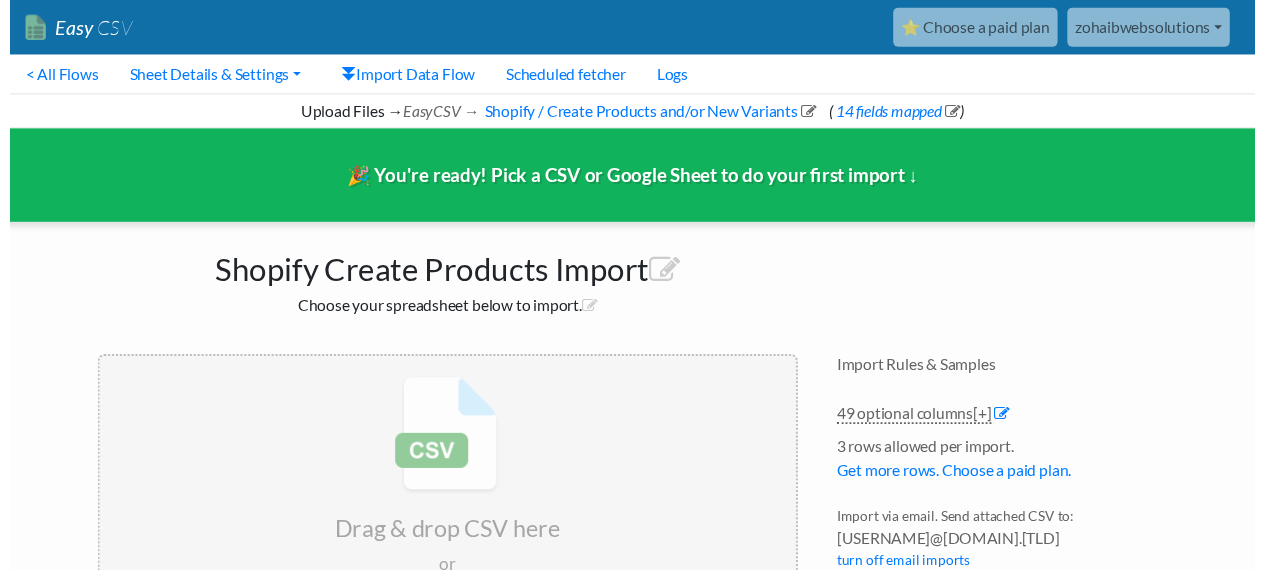 scroll, scrollTop: 0, scrollLeft: 0, axis: both 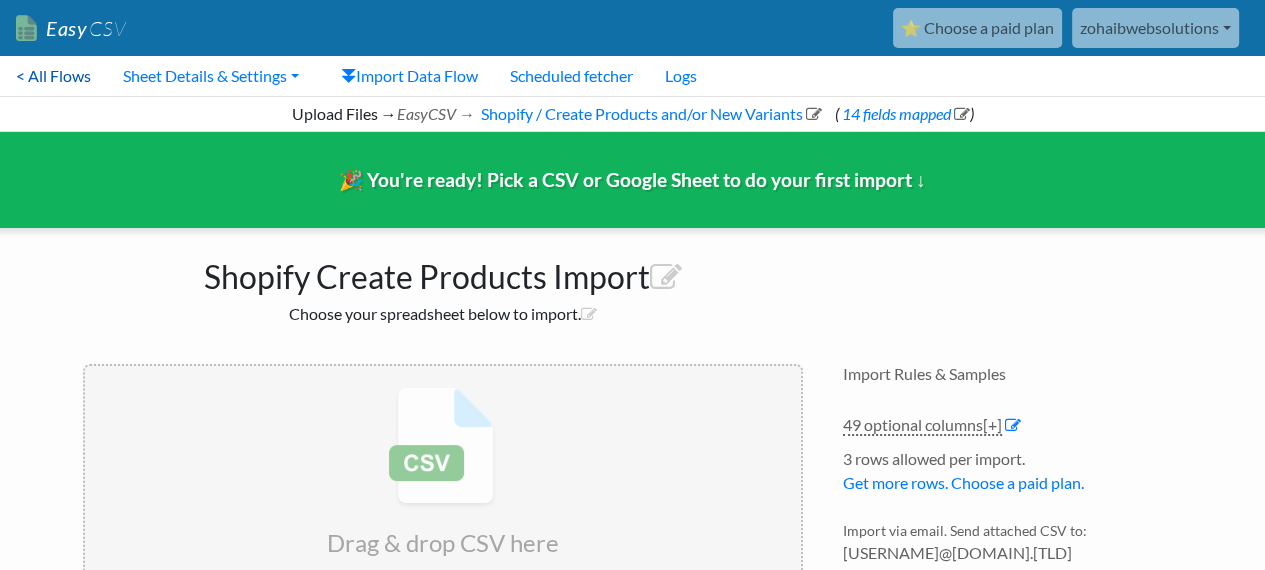 click on "< All Flows" at bounding box center (53, 76) 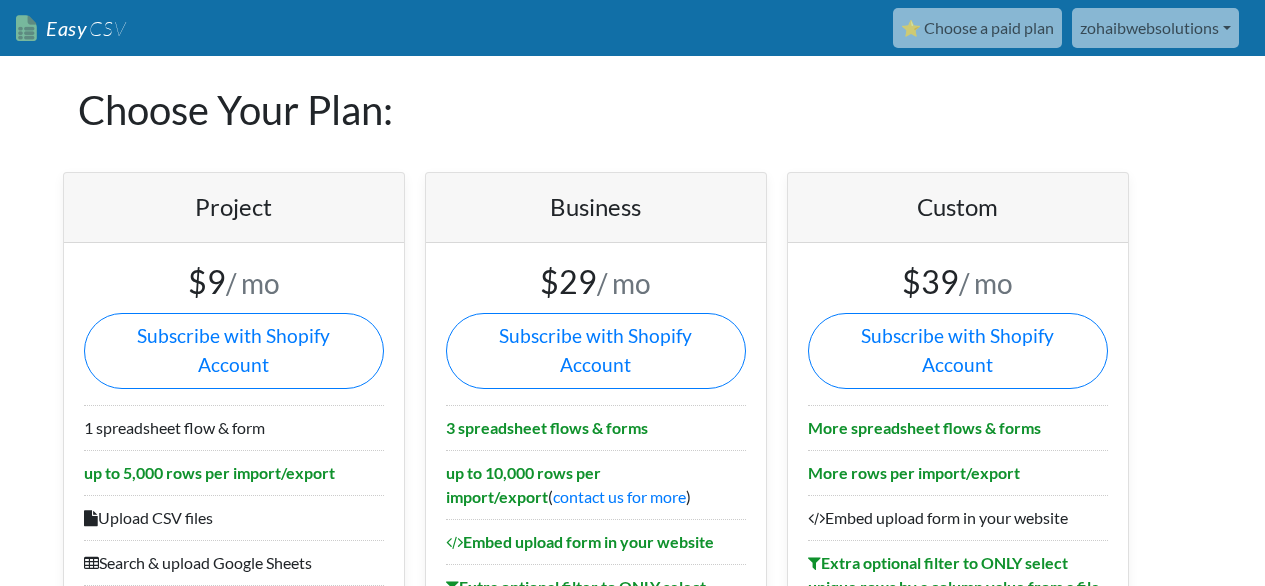 scroll, scrollTop: 0, scrollLeft: 0, axis: both 